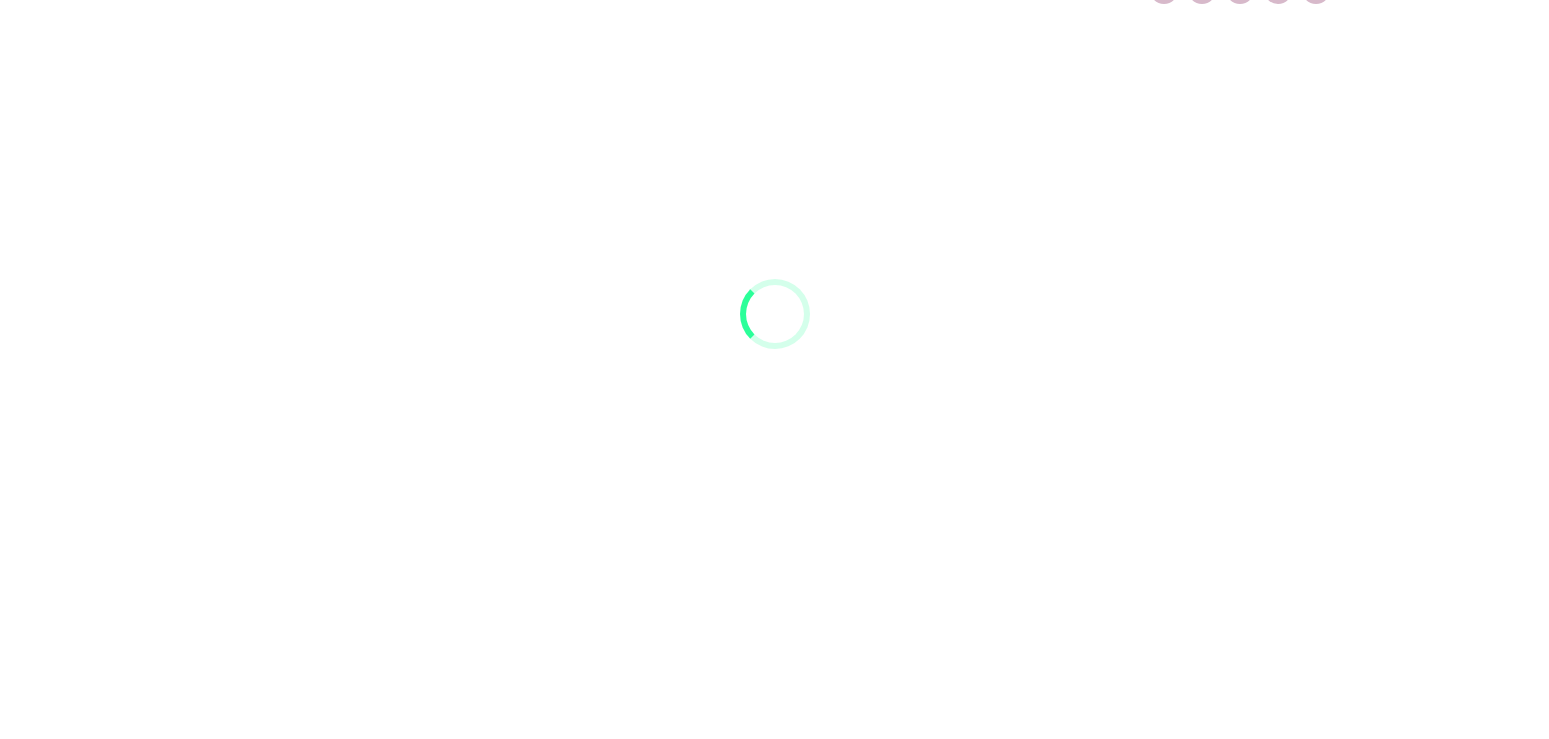 scroll, scrollTop: 0, scrollLeft: 0, axis: both 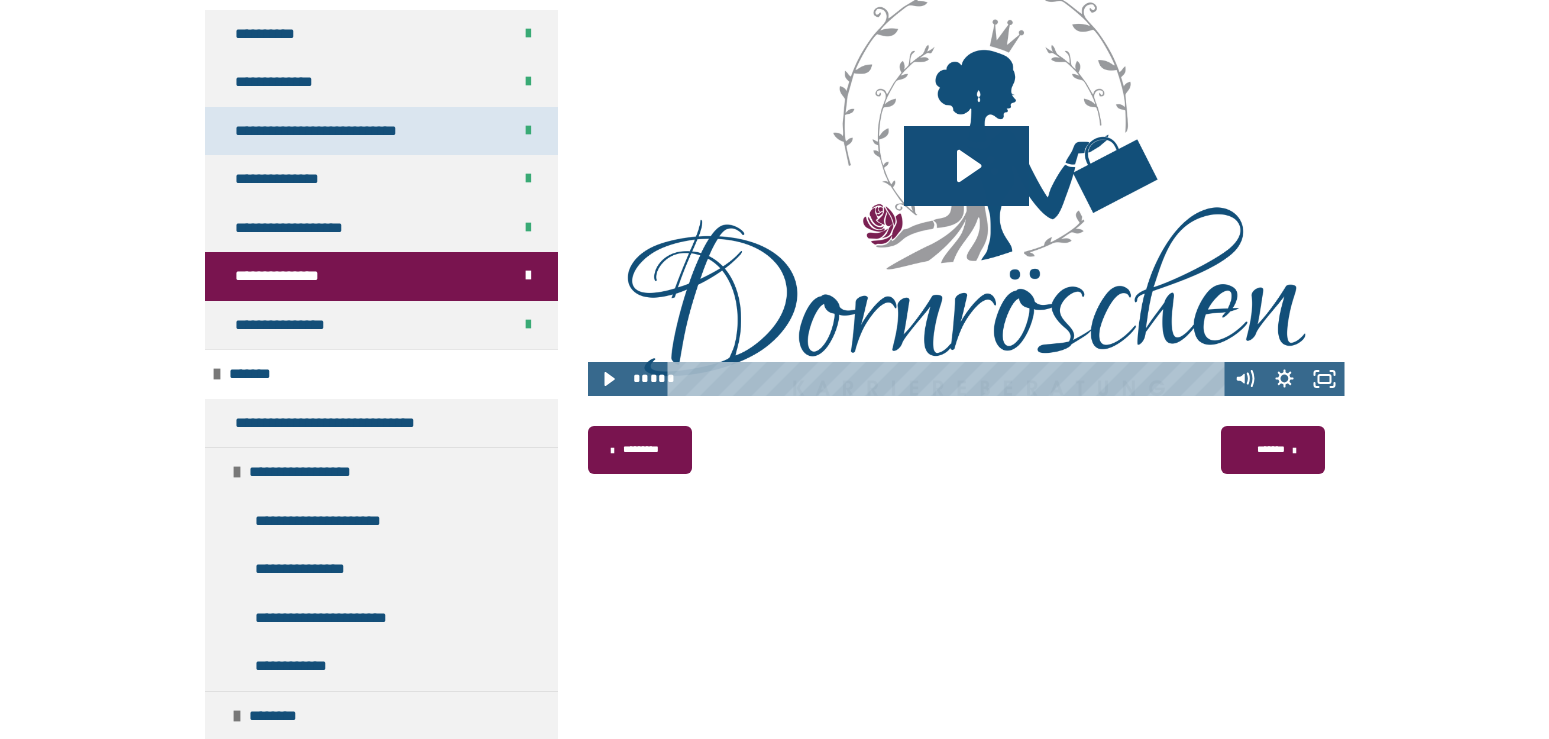 click on "**********" at bounding box center [333, 131] 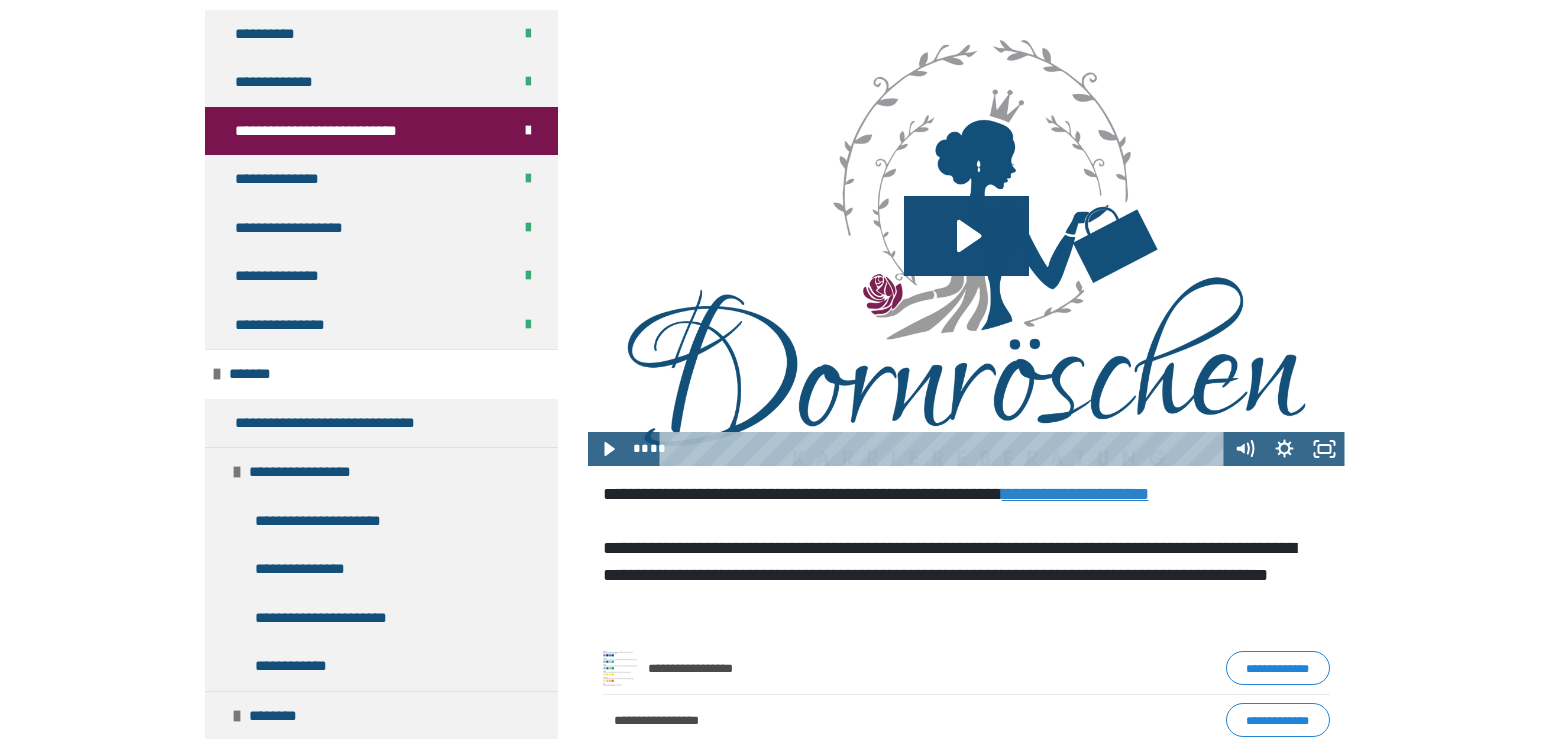 click on "**********" at bounding box center [1075, 494] 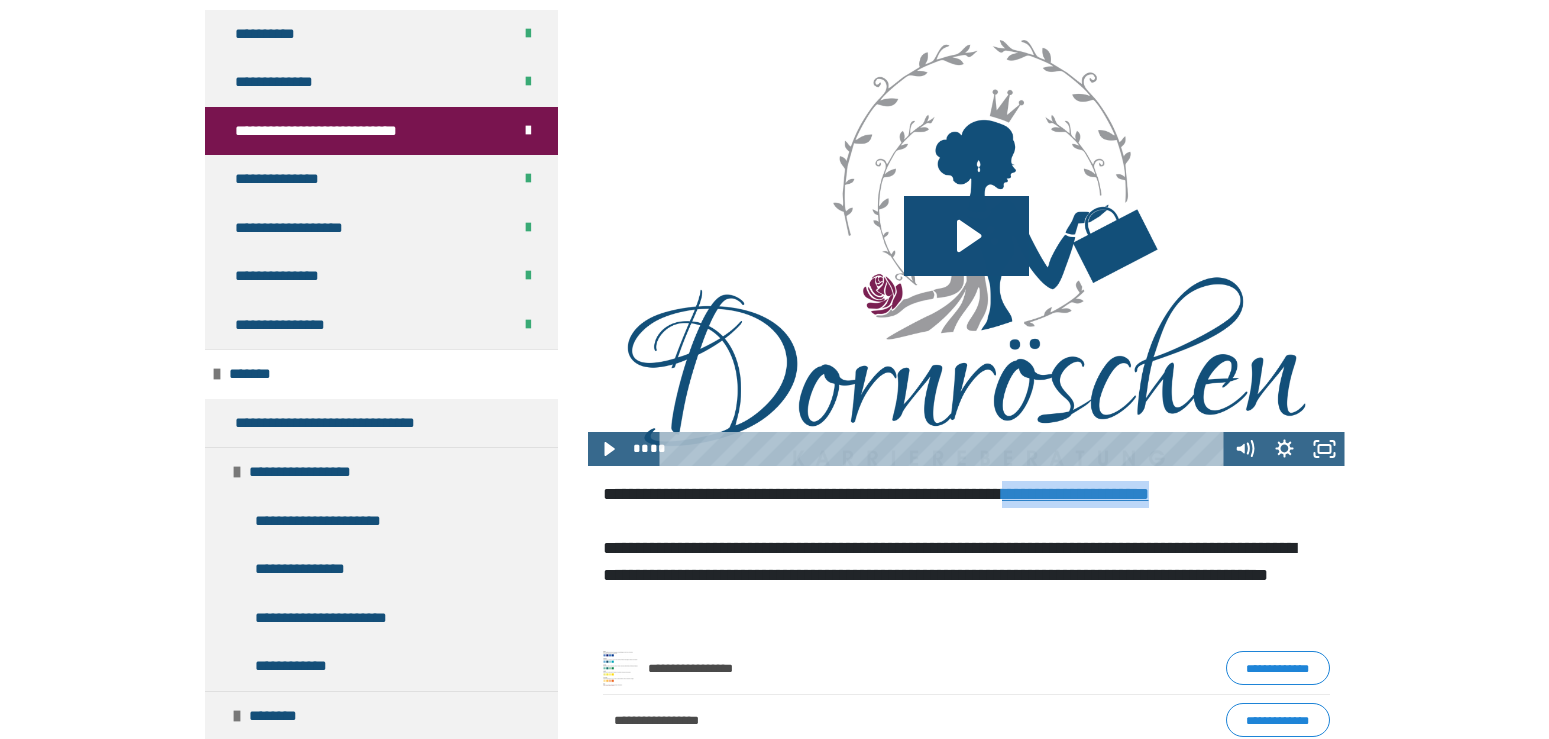 drag, startPoint x: 1067, startPoint y: 494, endPoint x: 1262, endPoint y: 505, distance: 195.31001 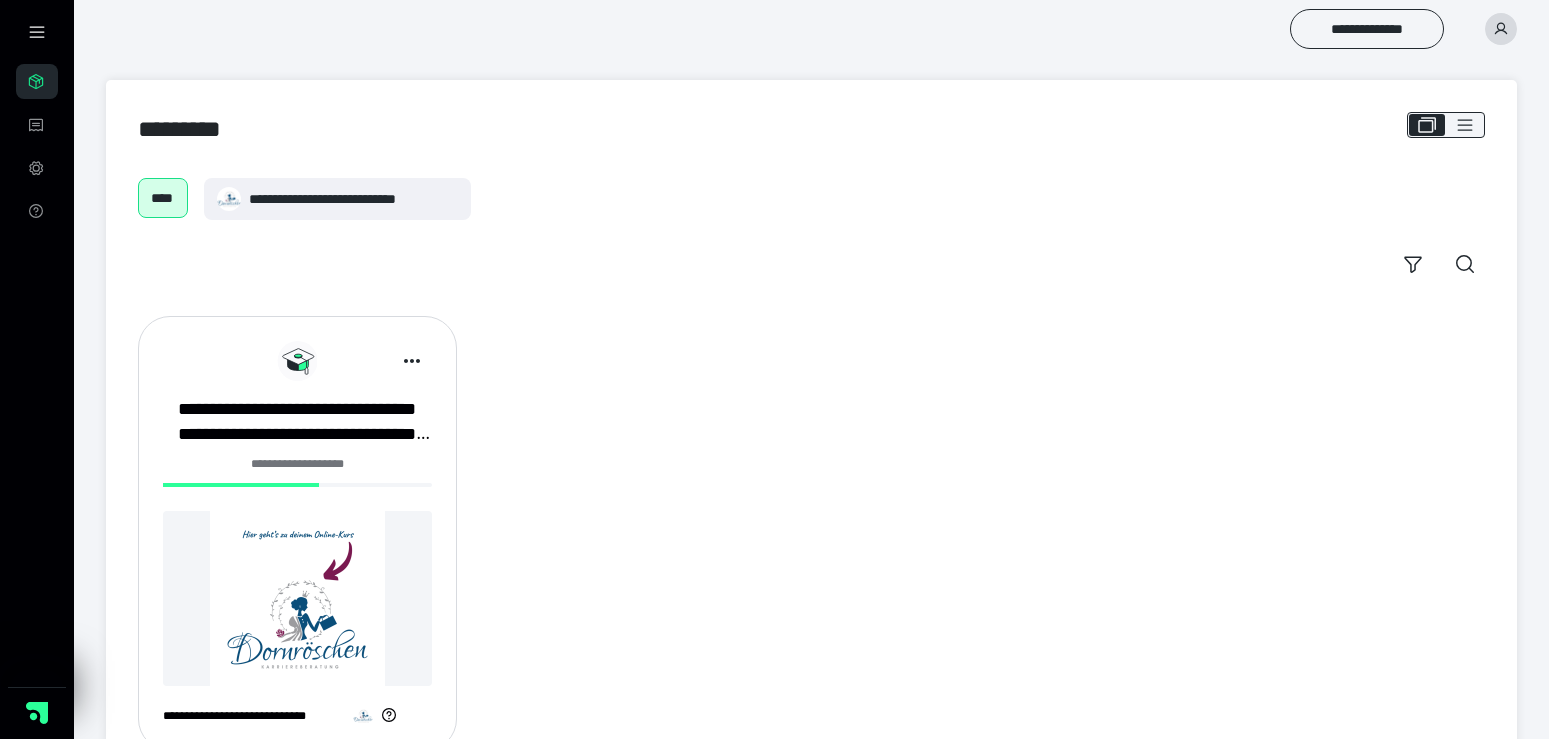scroll, scrollTop: 0, scrollLeft: 0, axis: both 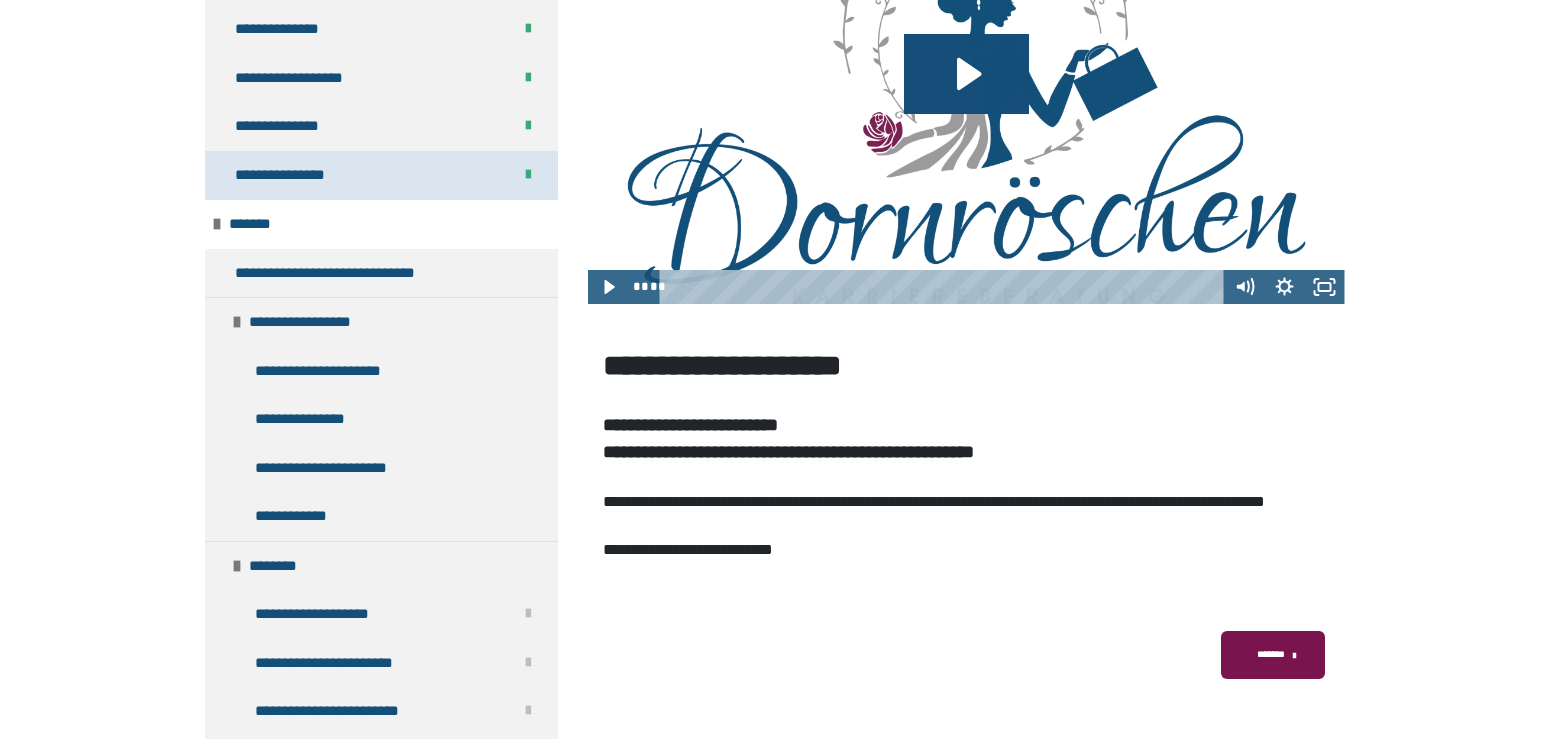 click on "**********" at bounding box center [381, 175] 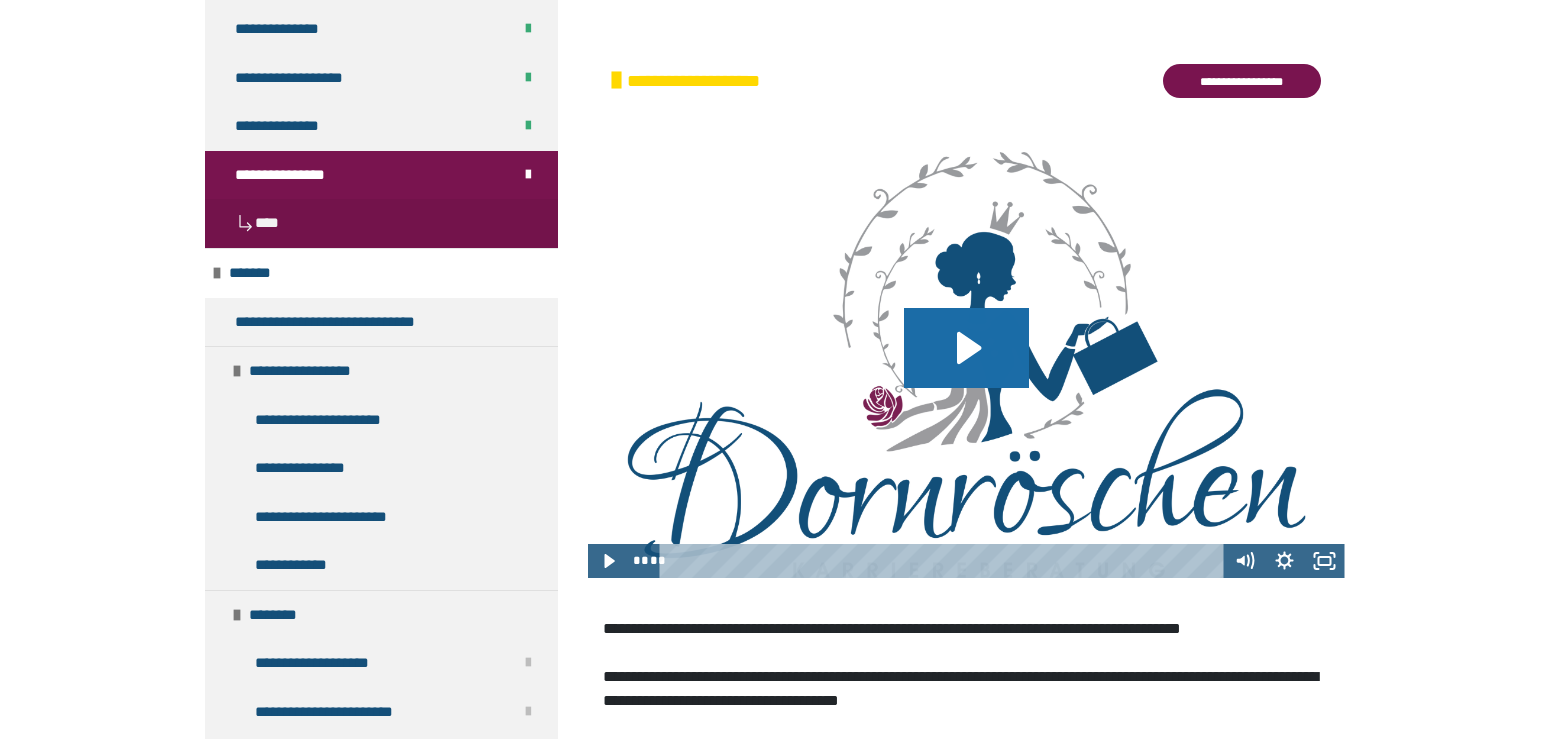 click 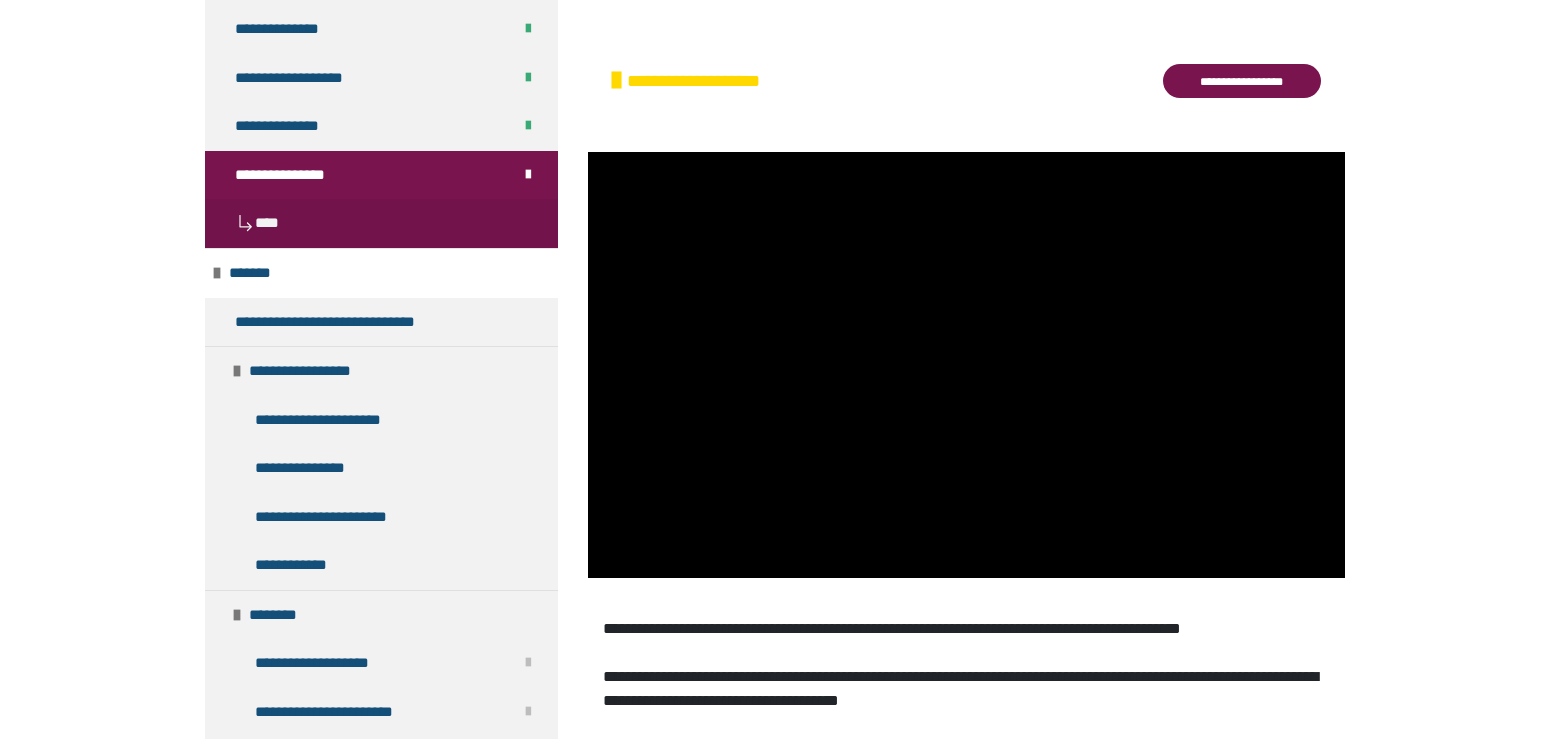 click at bounding box center [966, 365] 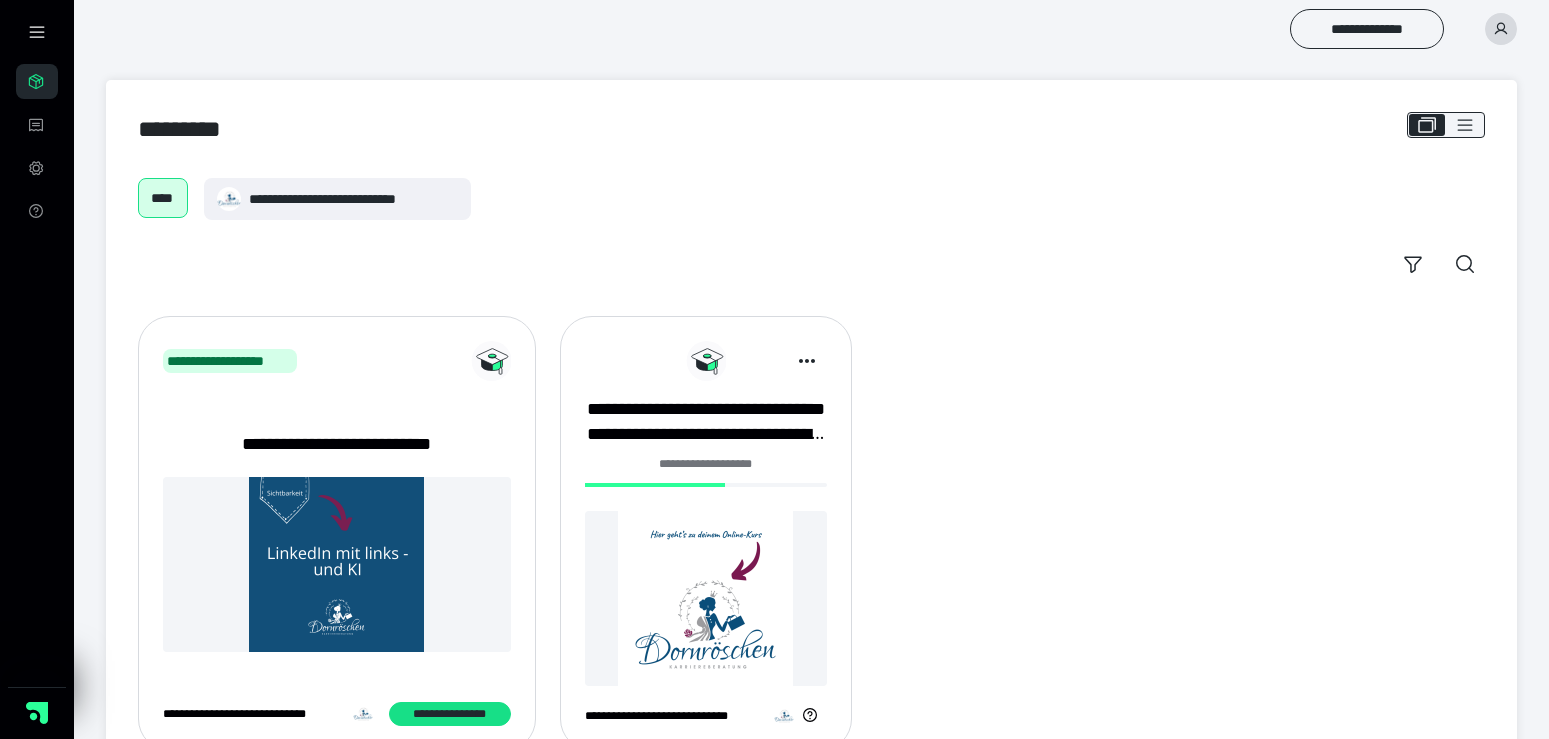 scroll, scrollTop: 0, scrollLeft: 0, axis: both 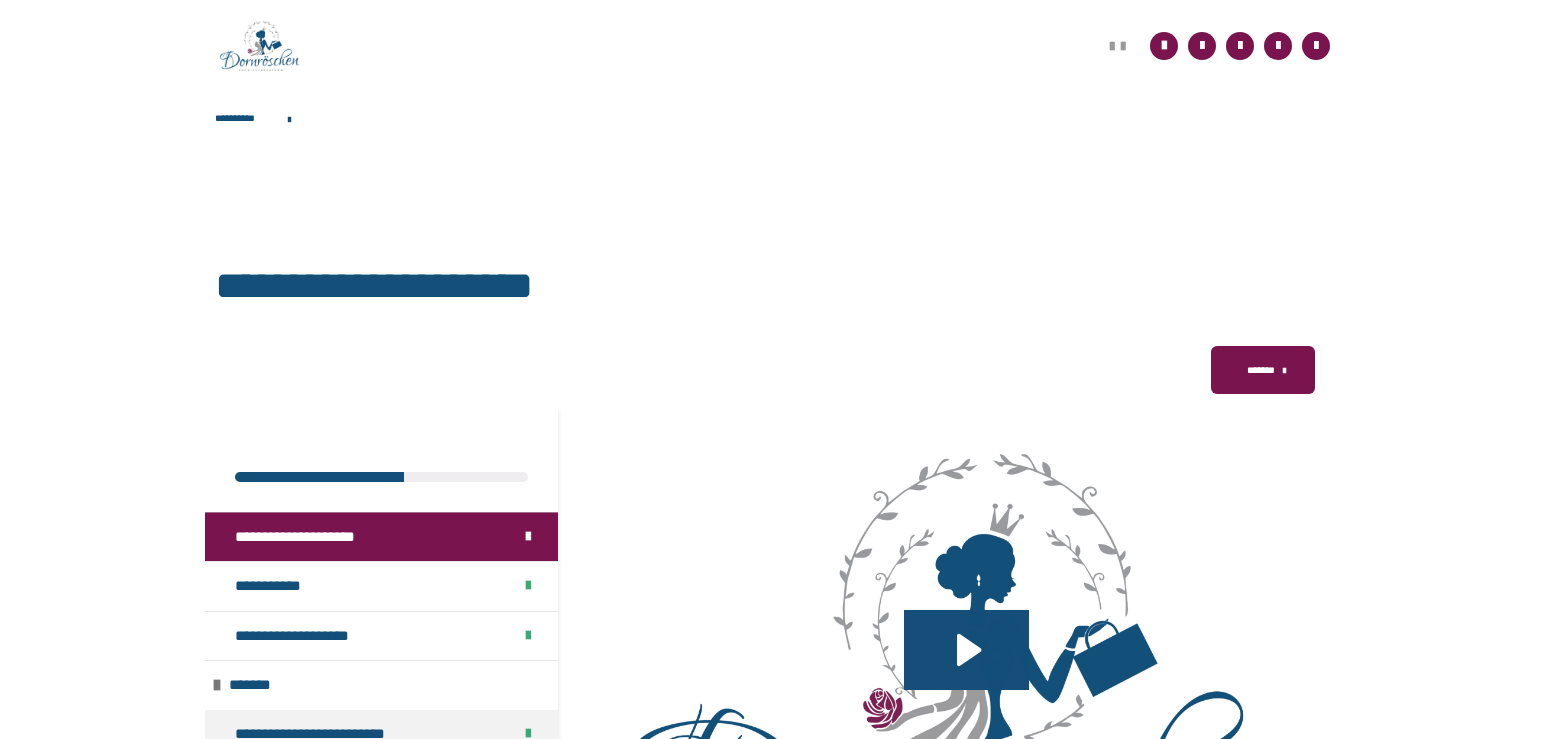 click on "**********" at bounding box center [775, 1697] 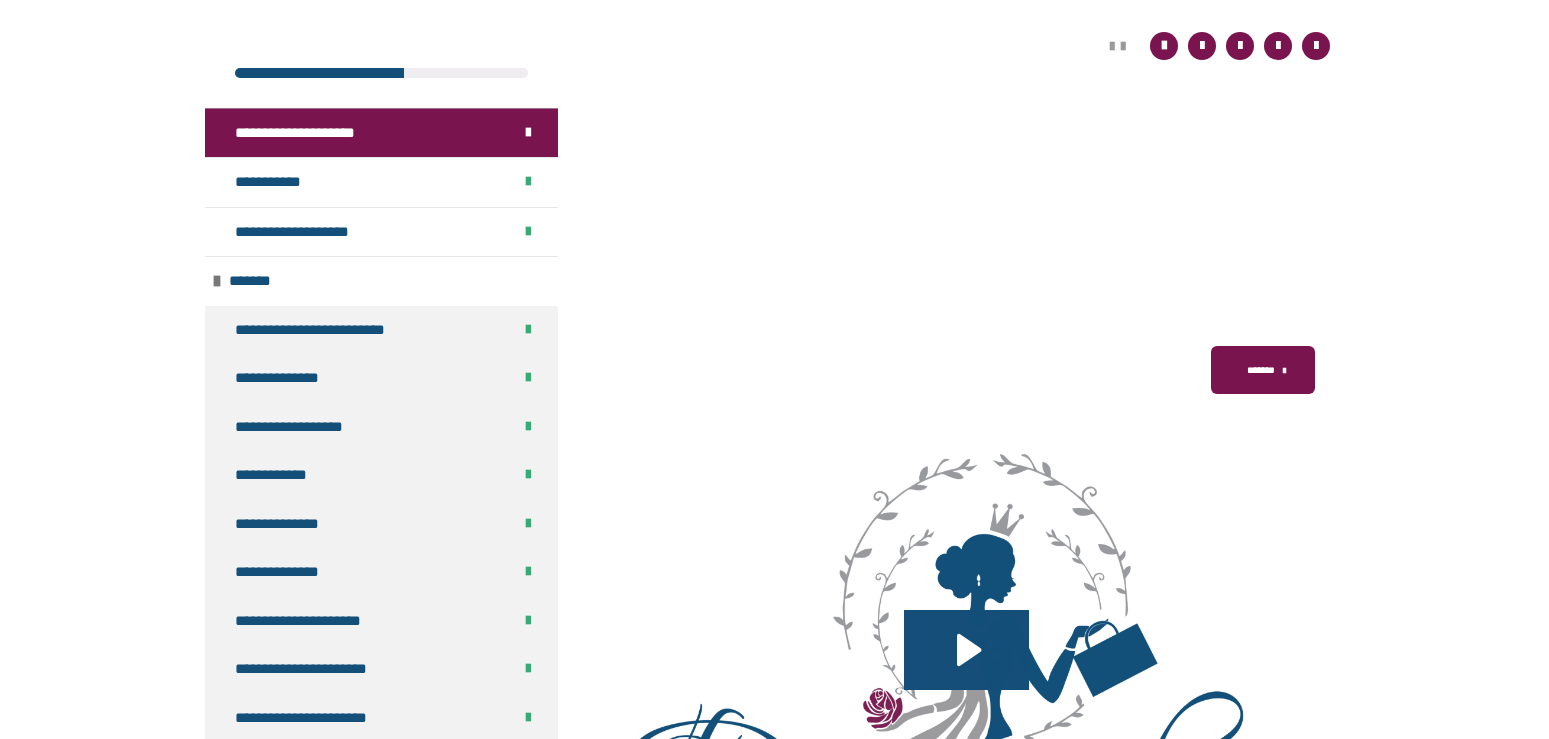 scroll, scrollTop: 576, scrollLeft: 0, axis: vertical 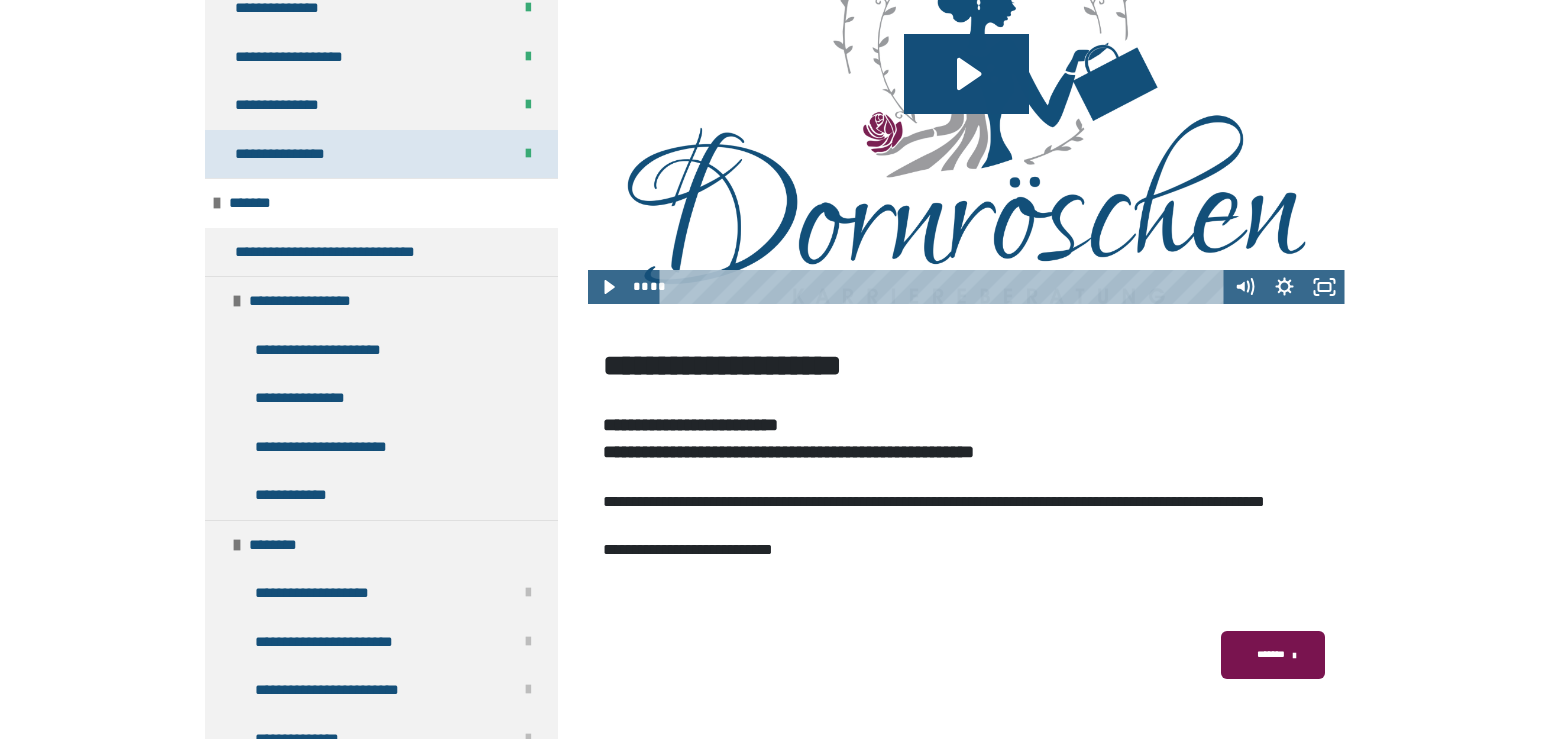 click on "**********" at bounding box center (381, 154) 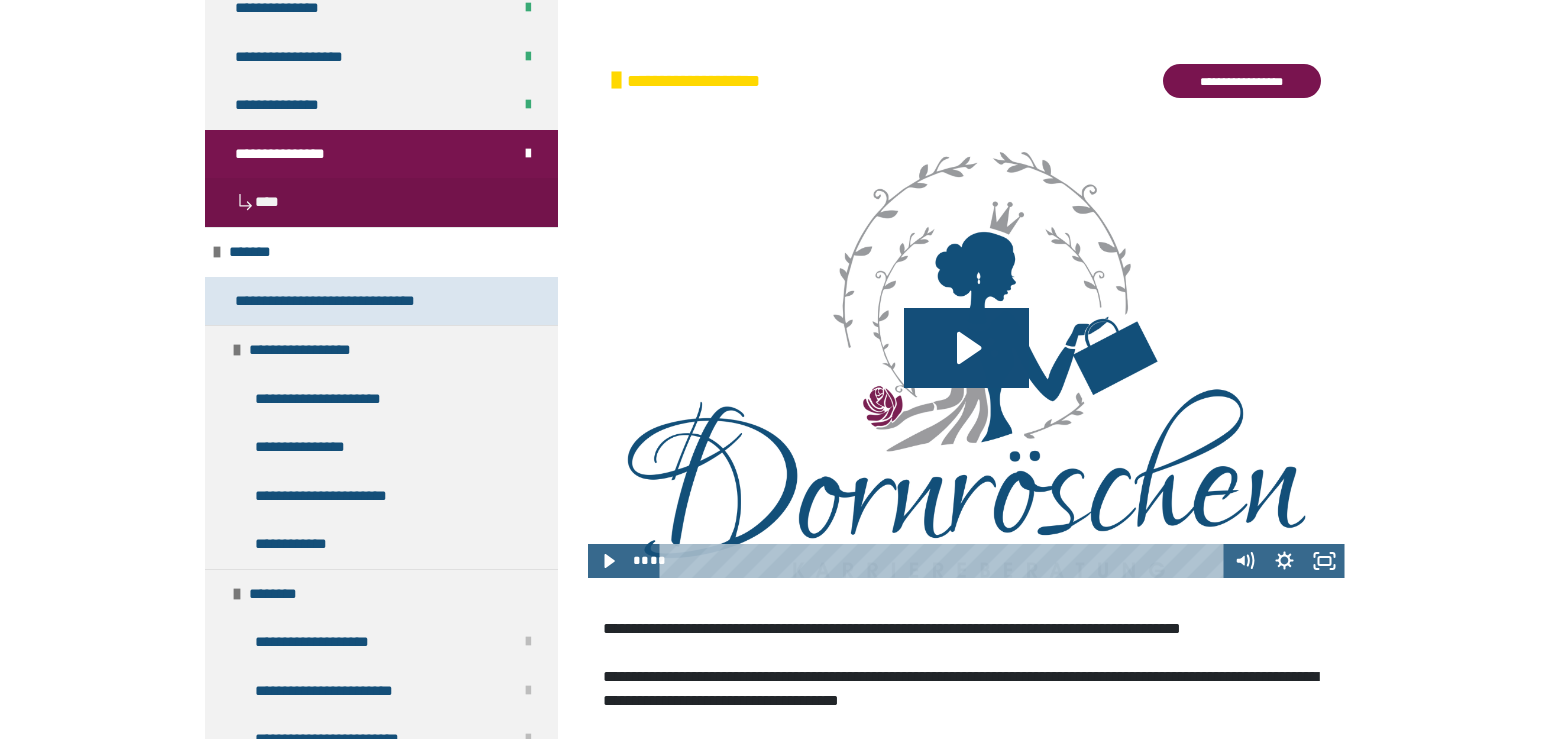 click on "**********" at bounding box center (345, 301) 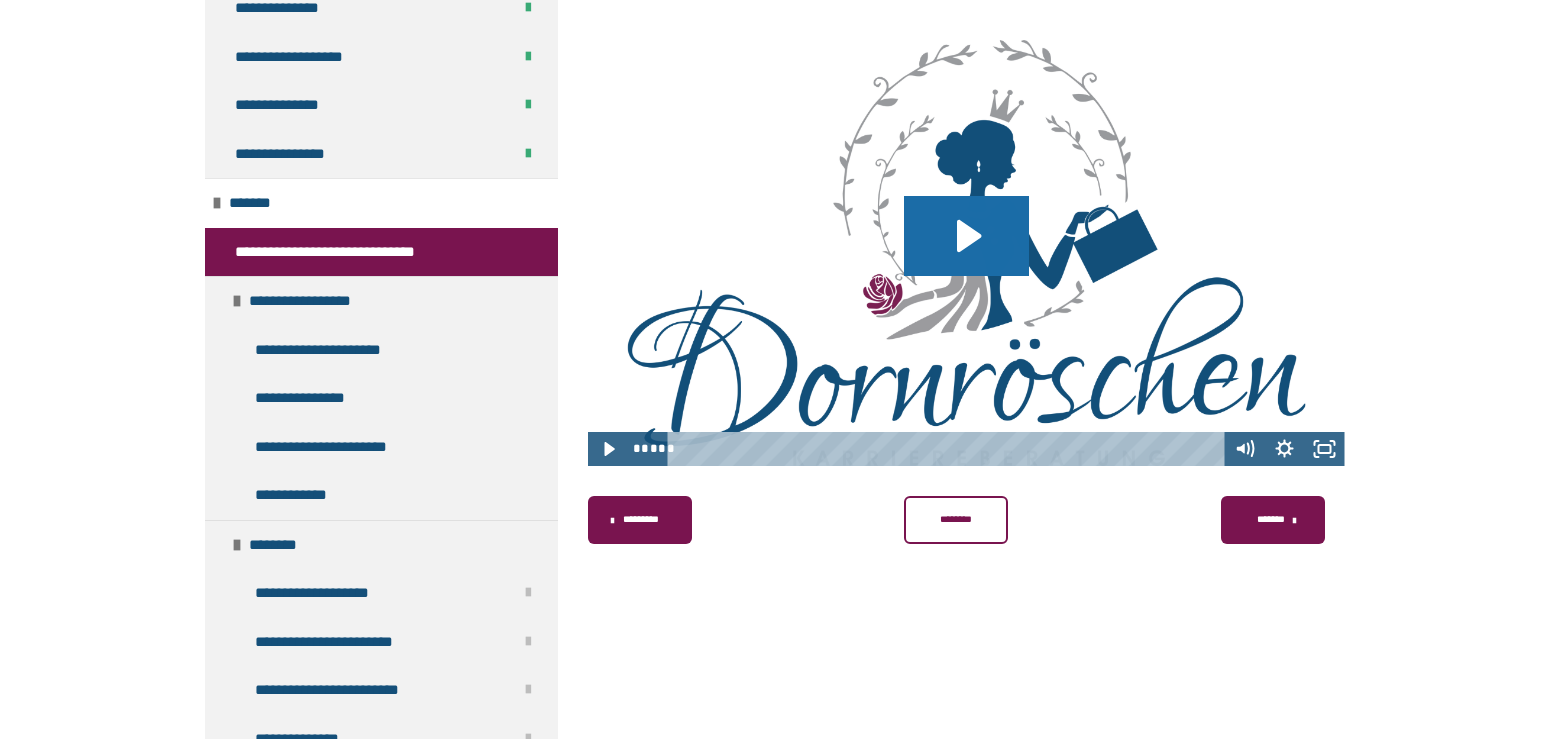 click 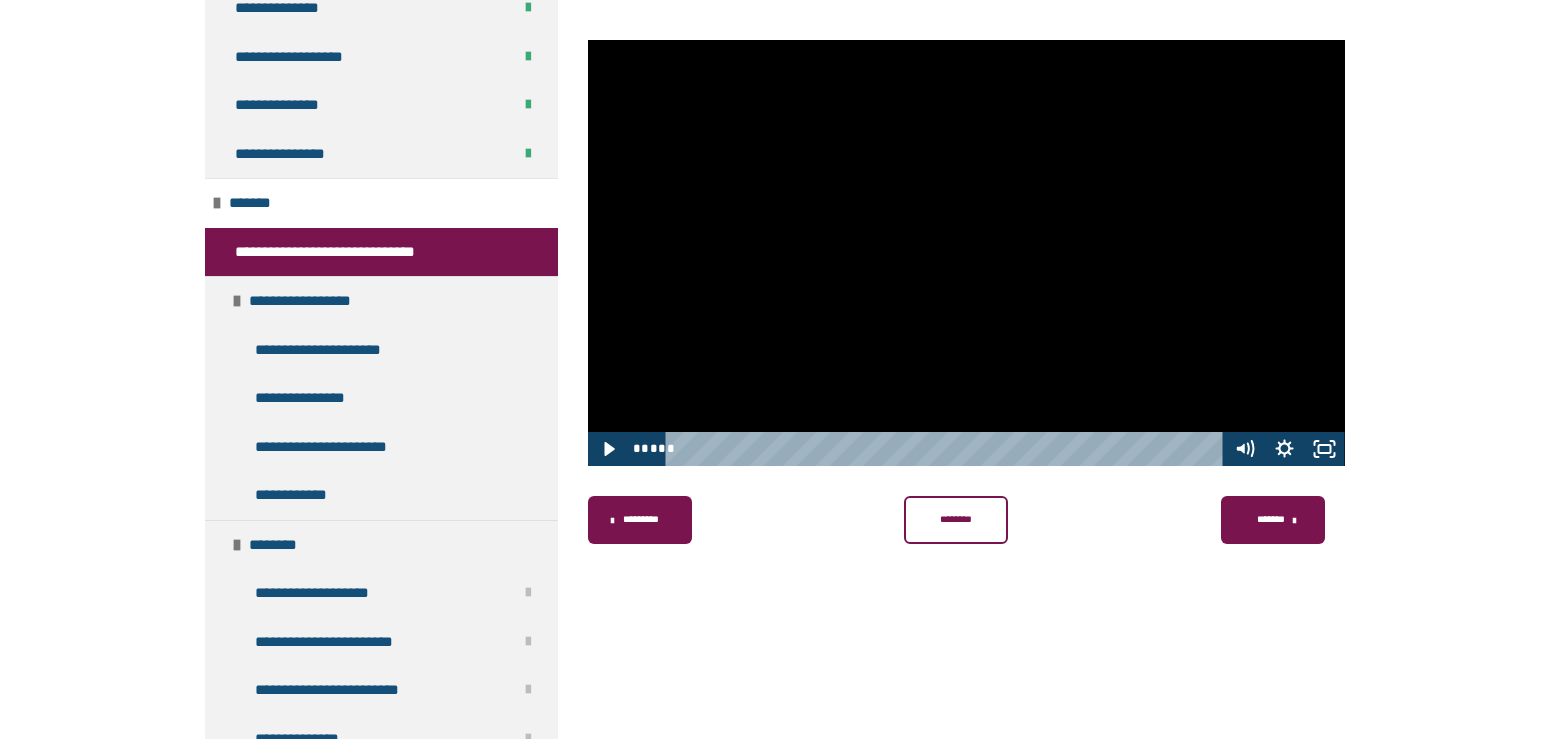 click on "********" at bounding box center [955, 519] 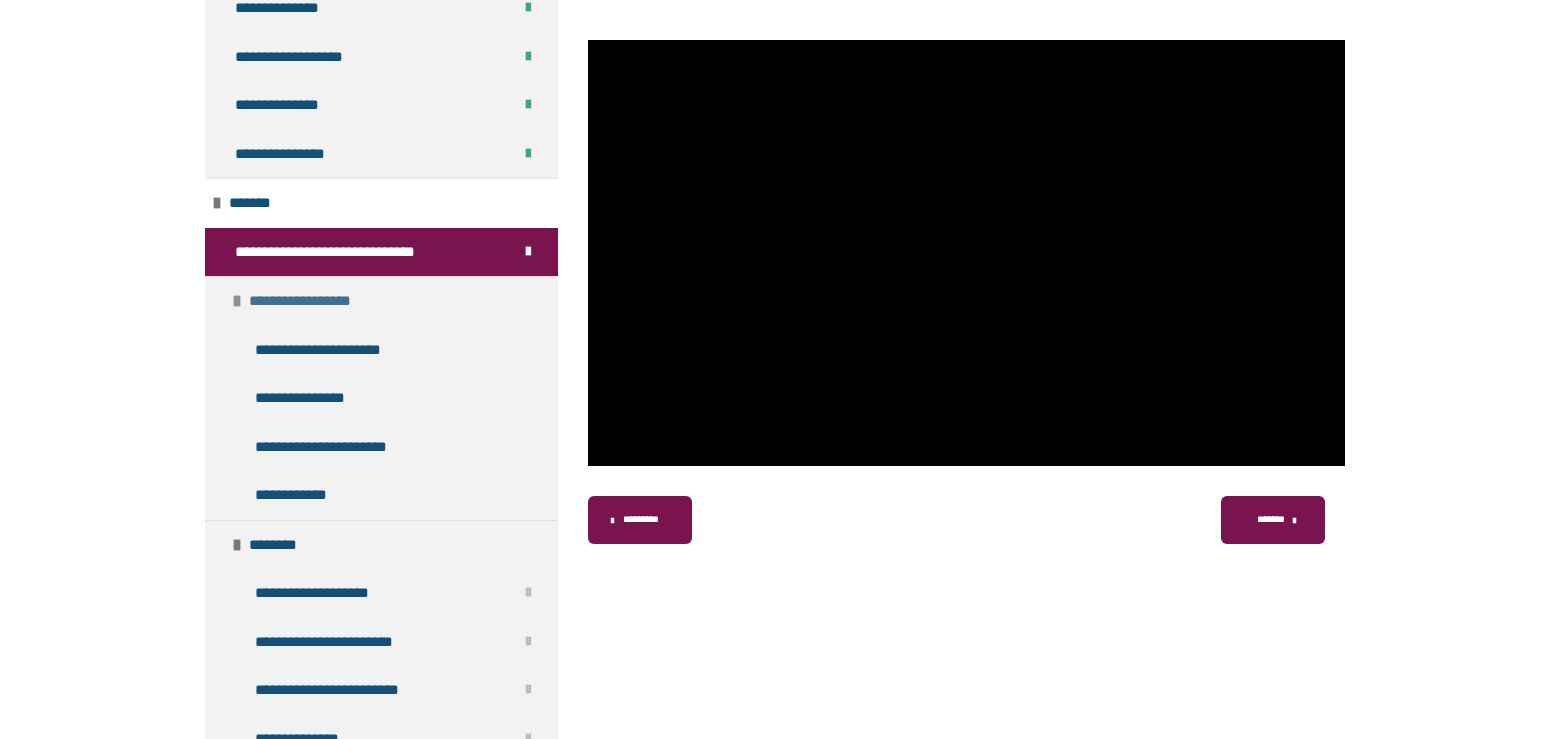 click on "**********" at bounding box center [312, 301] 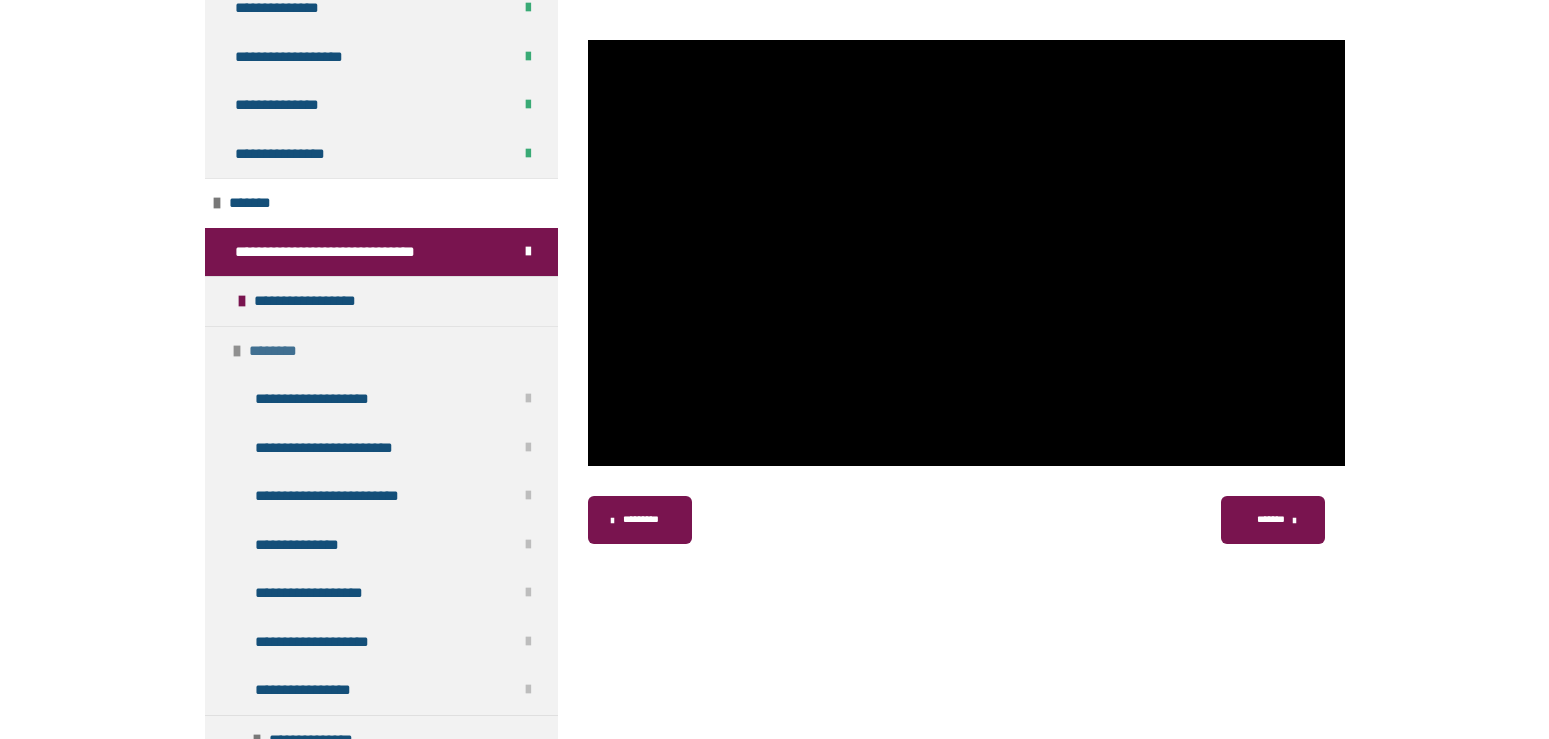 click on "********" at bounding box center [280, 351] 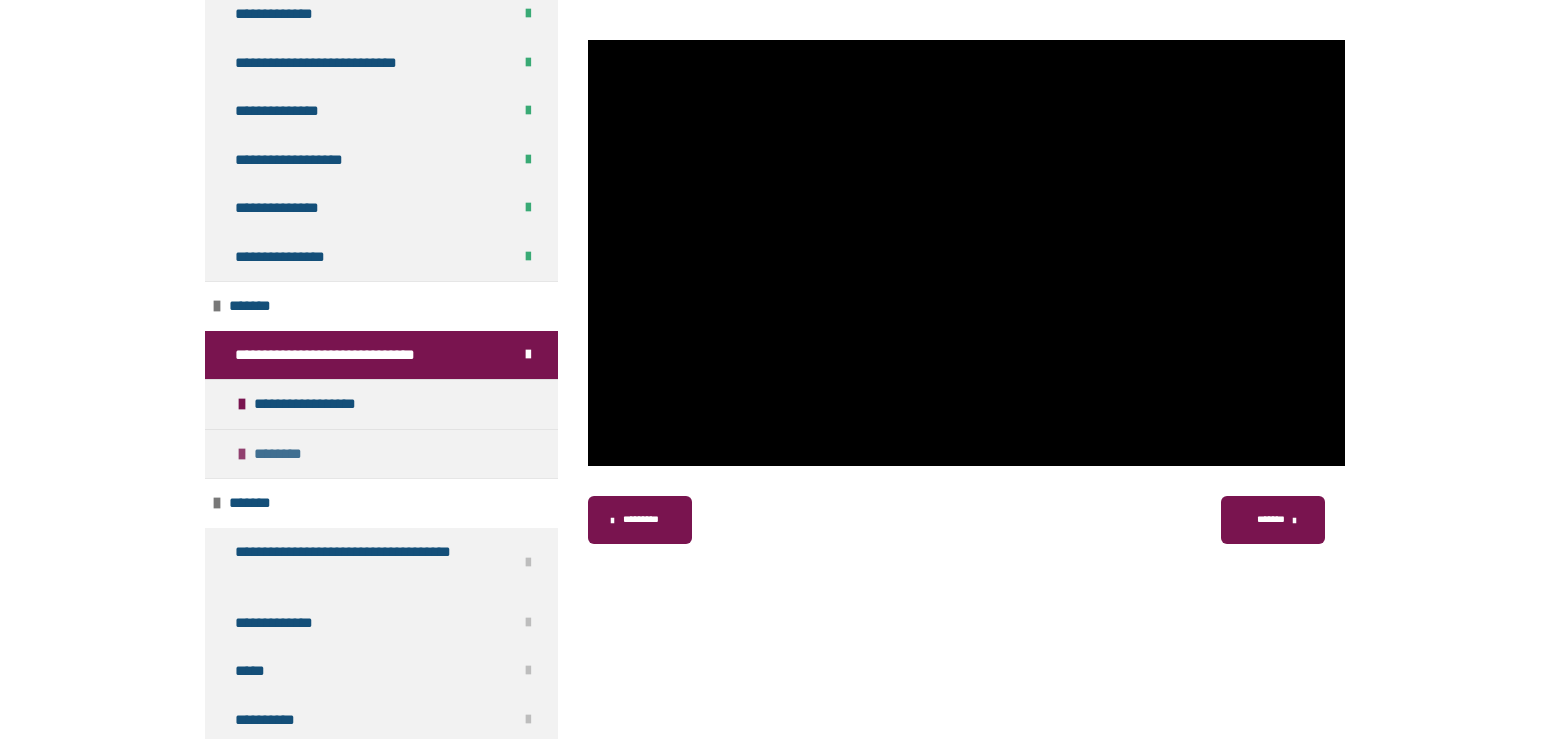 scroll, scrollTop: 1141, scrollLeft: 0, axis: vertical 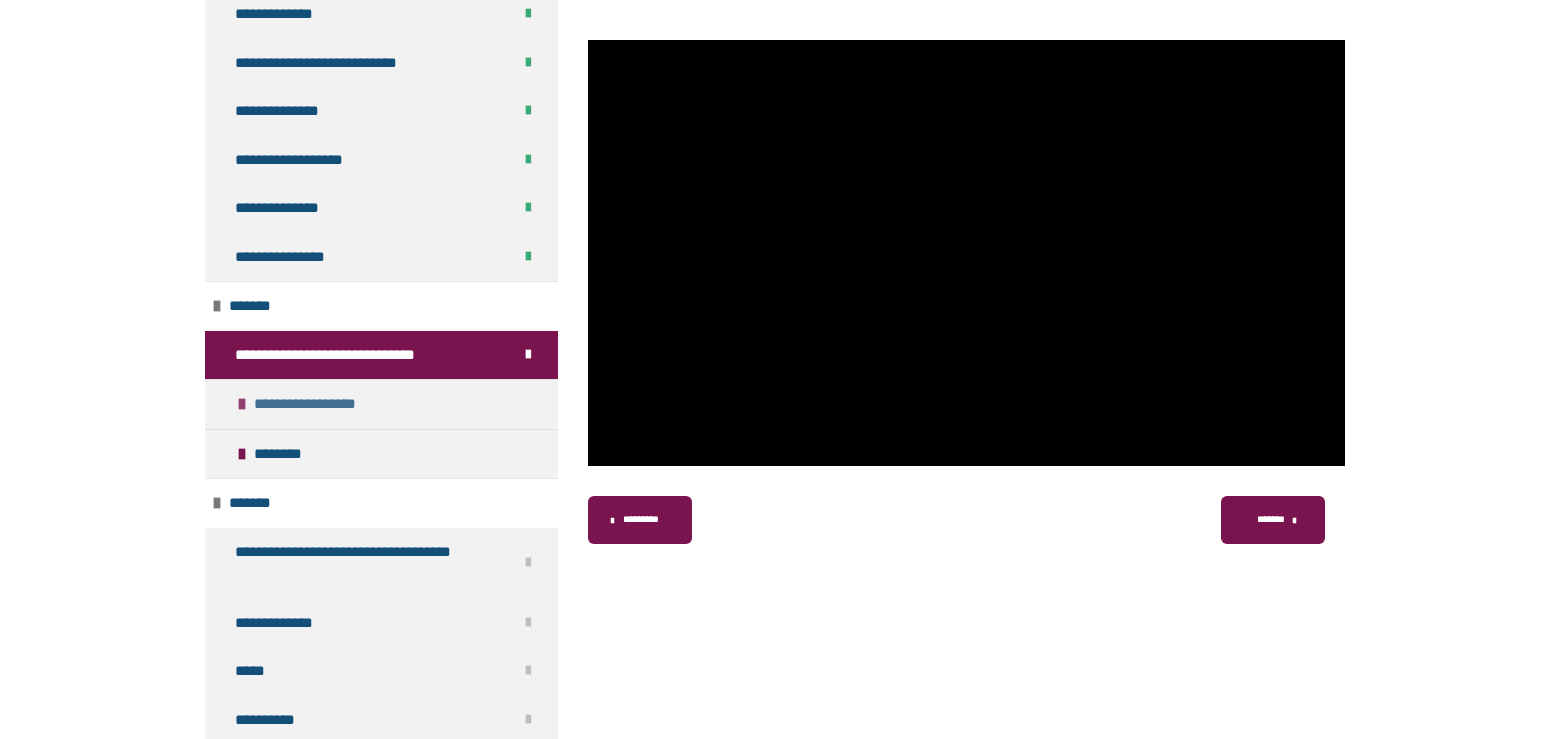 click on "**********" at bounding box center [317, 404] 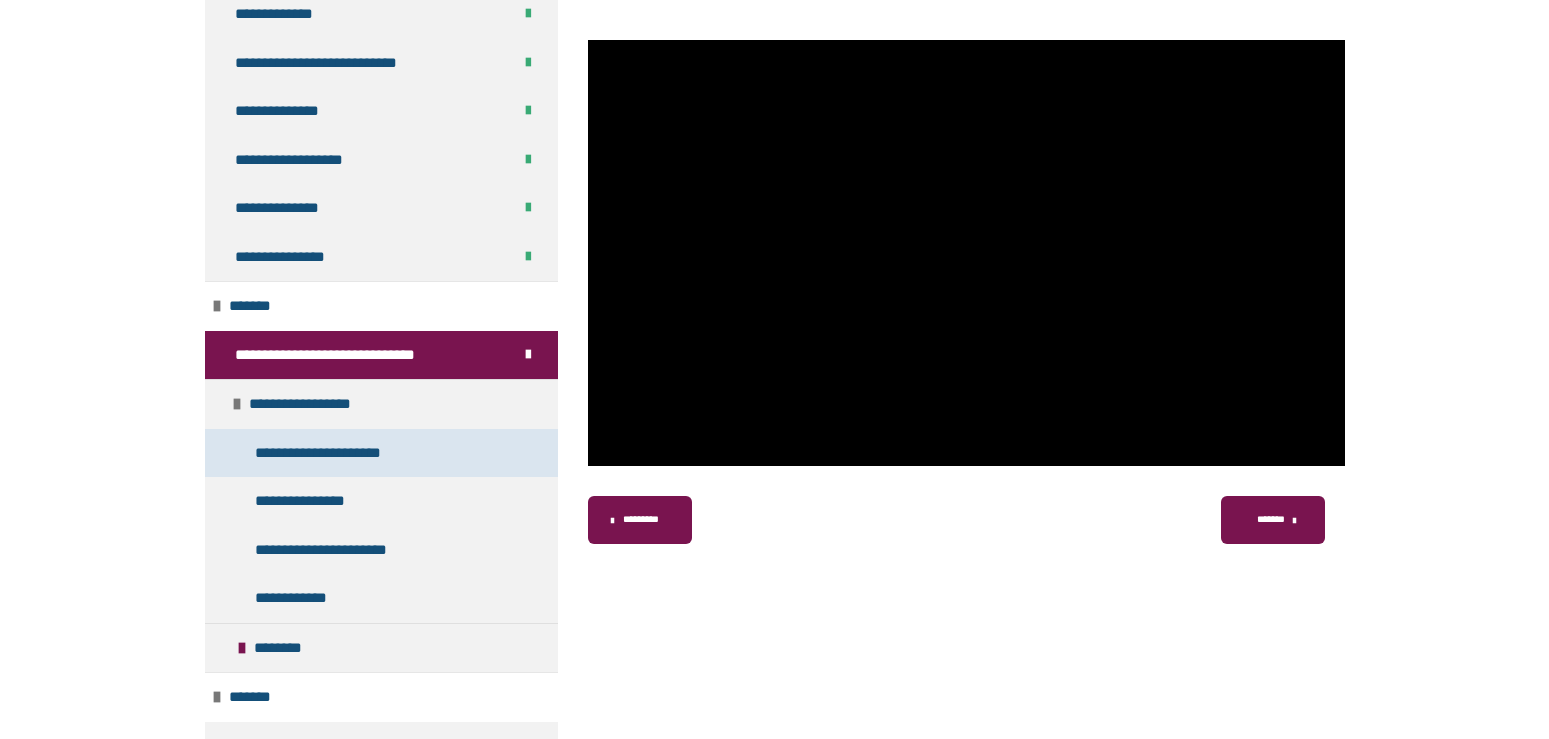 click on "**********" at bounding box center (333, 453) 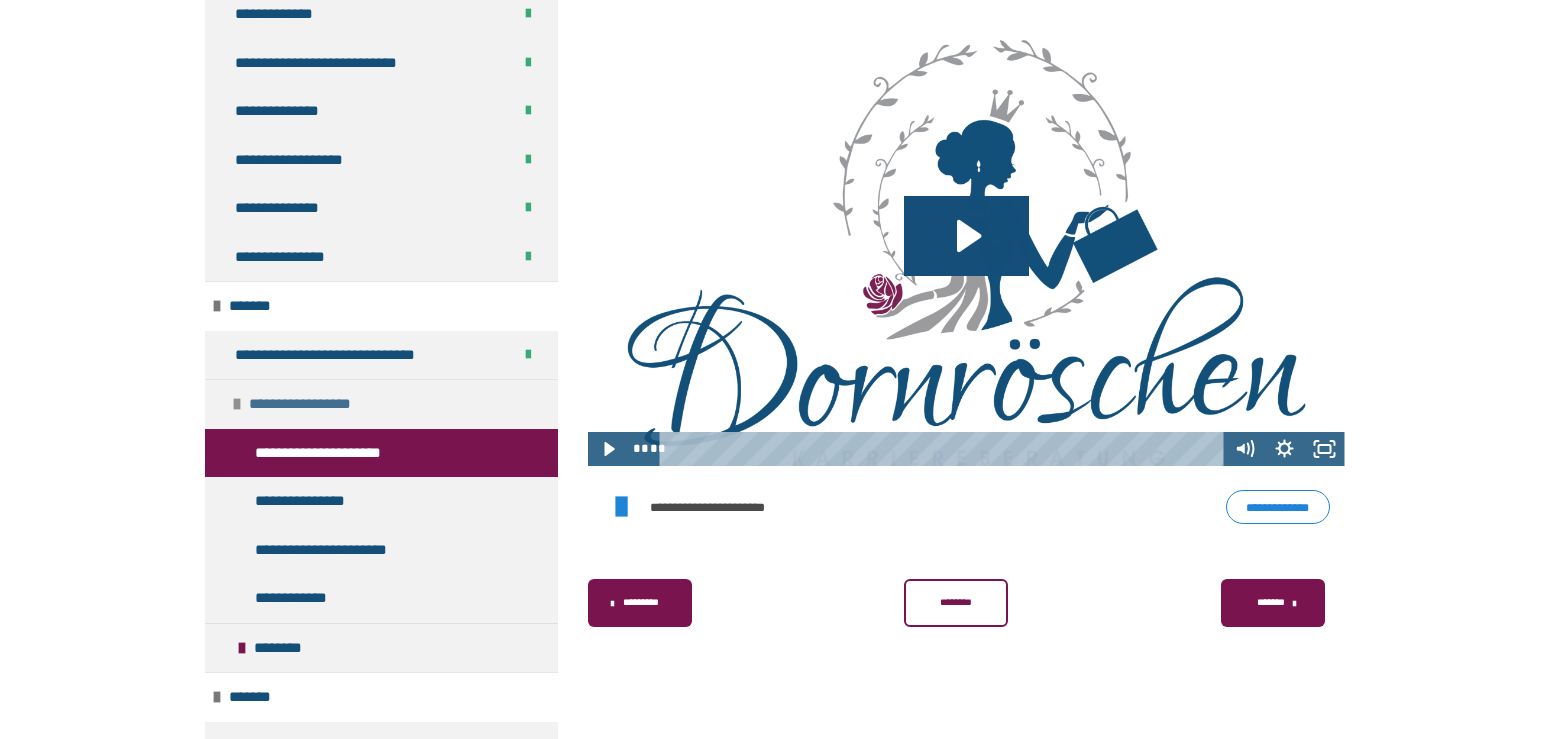click on "**********" at bounding box center [312, 404] 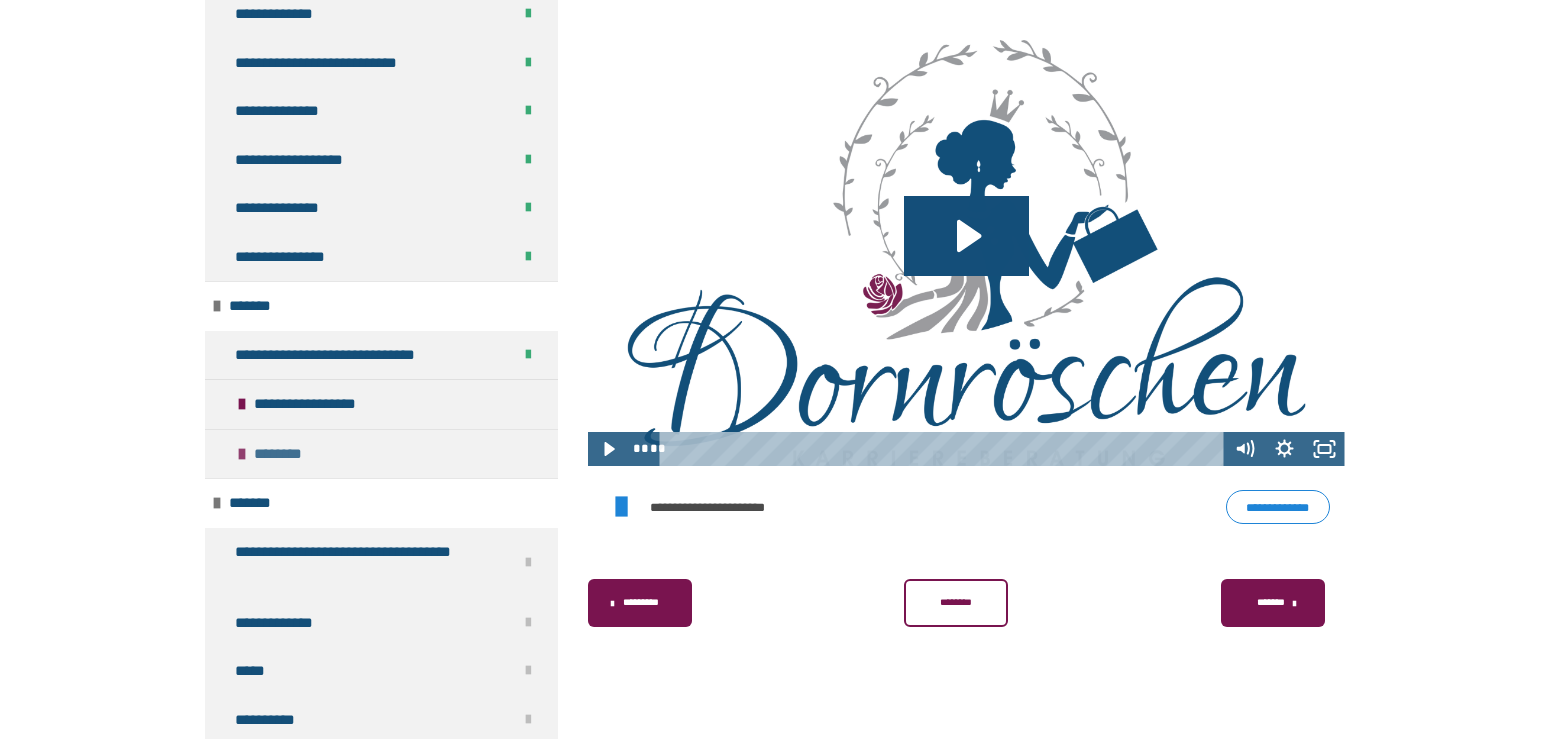 click on "********" at bounding box center (285, 454) 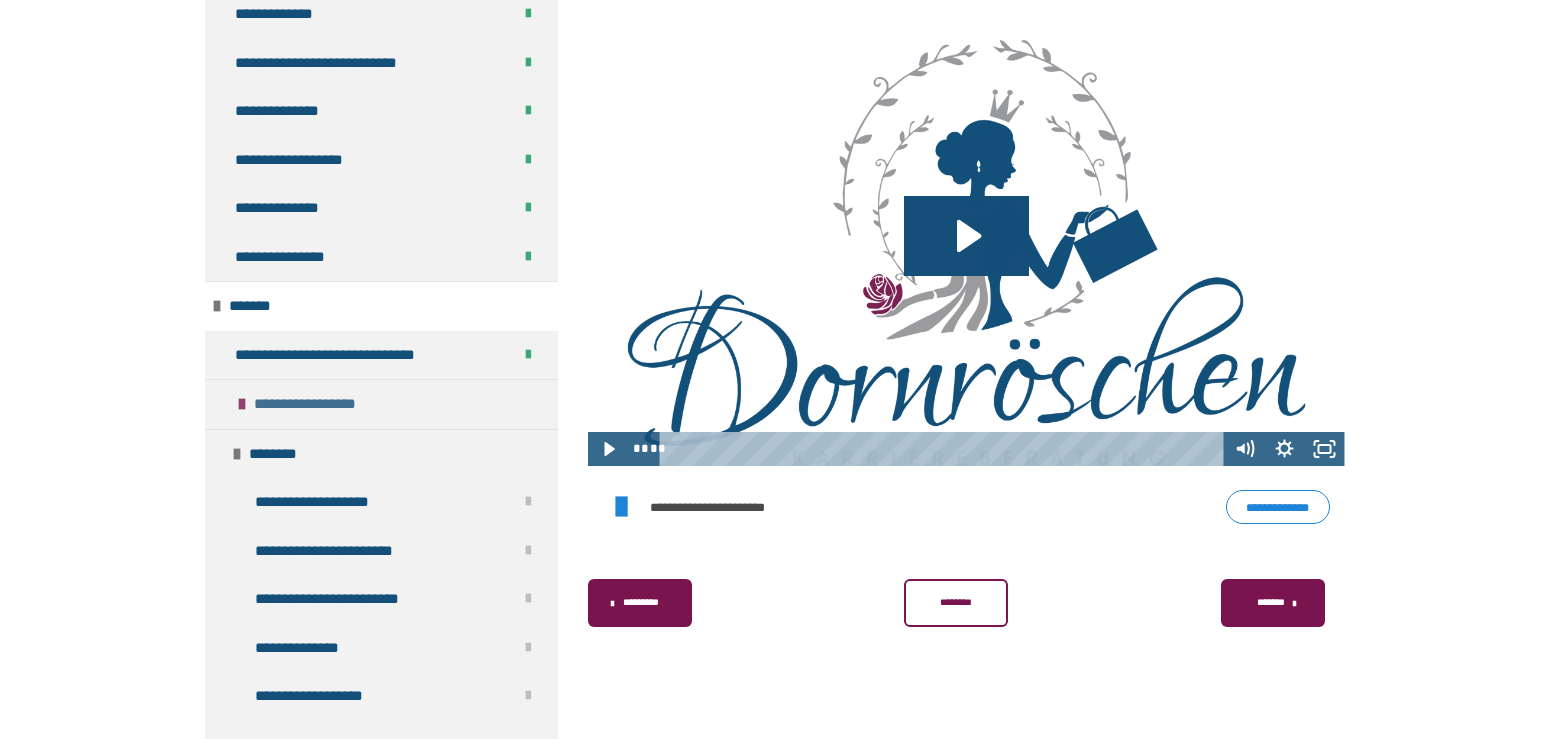 click on "**********" at bounding box center [317, 404] 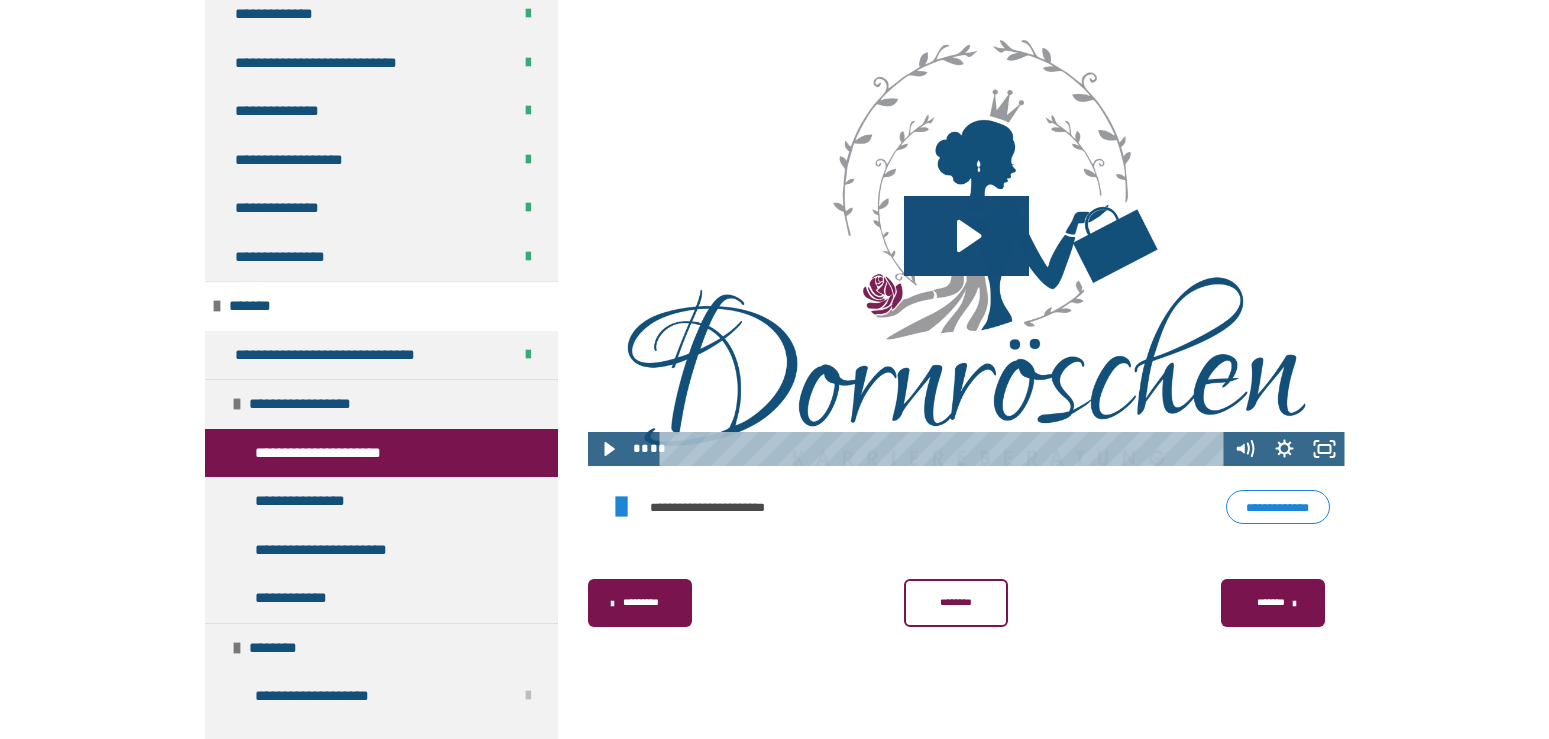 scroll, scrollTop: 484, scrollLeft: 0, axis: vertical 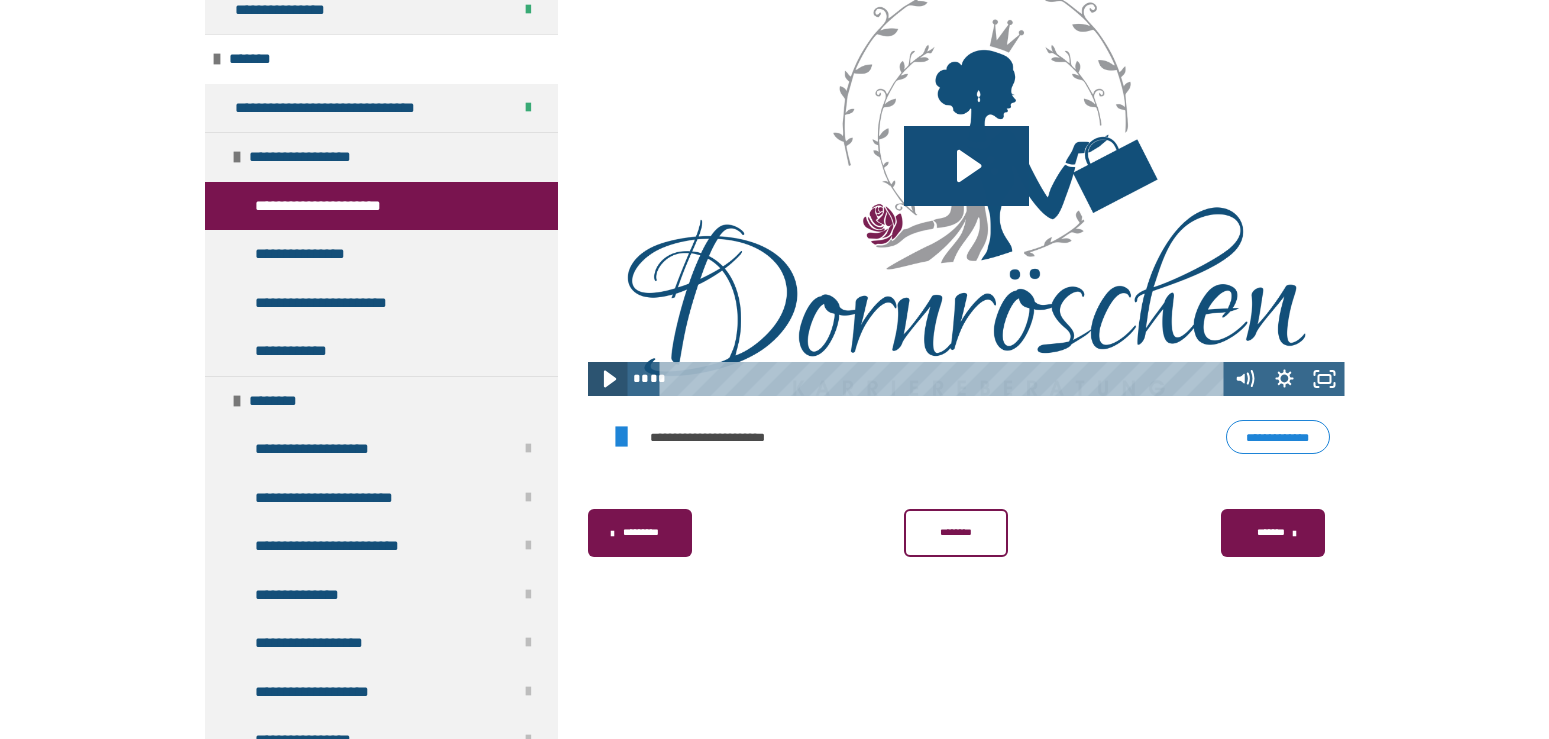 click 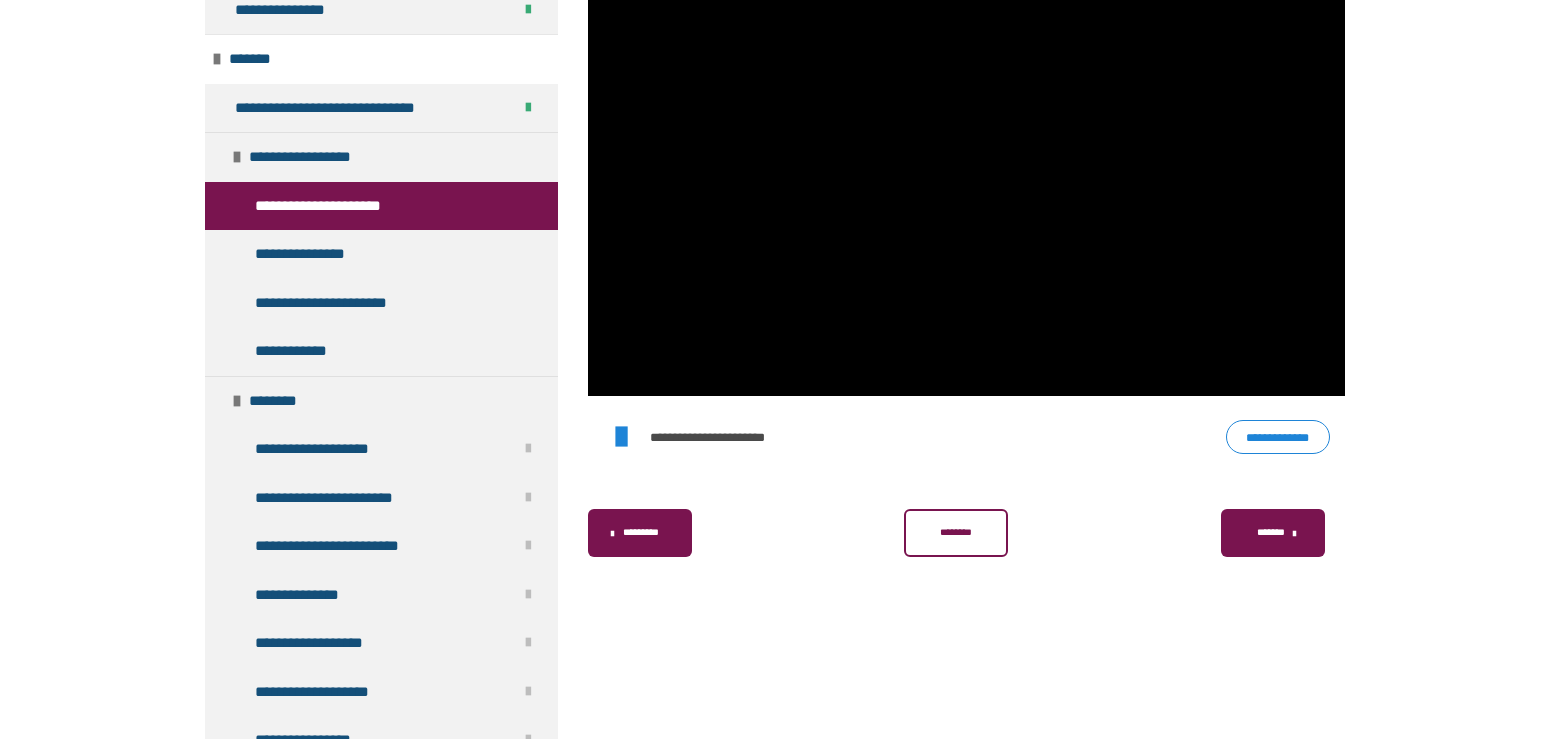 click on "**********" at bounding box center (1278, 437) 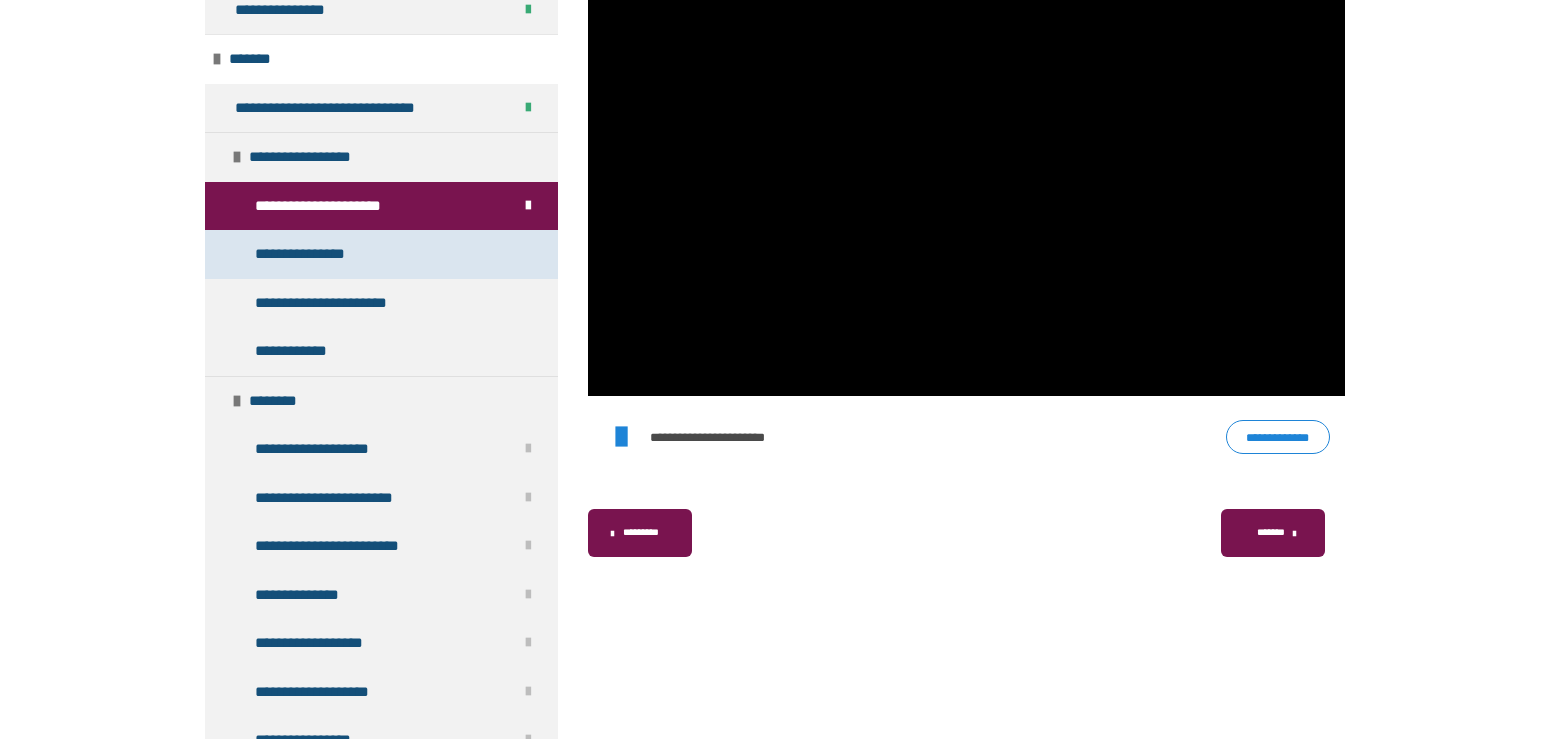click on "**********" at bounding box center (312, 254) 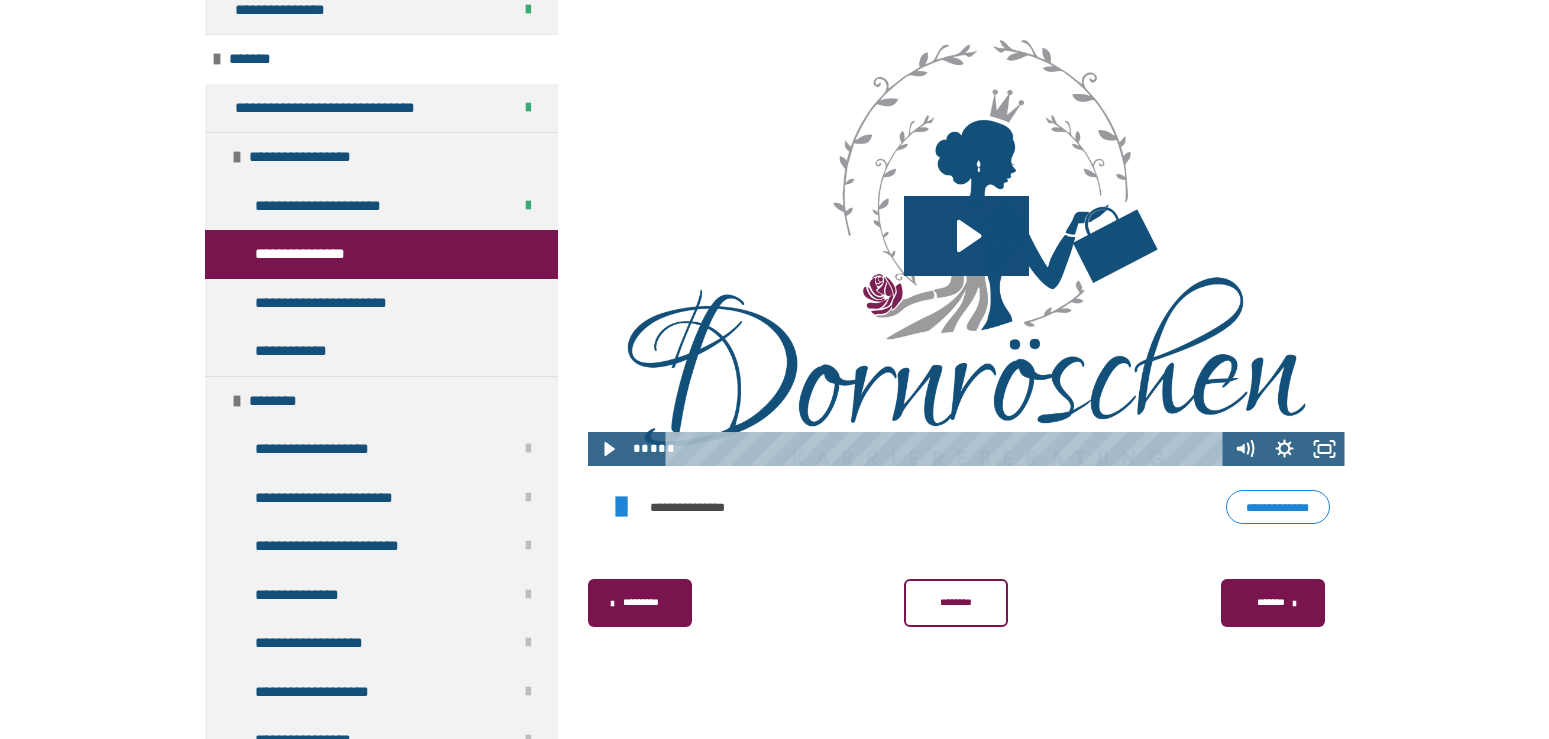 click on "**********" at bounding box center (1278, 507) 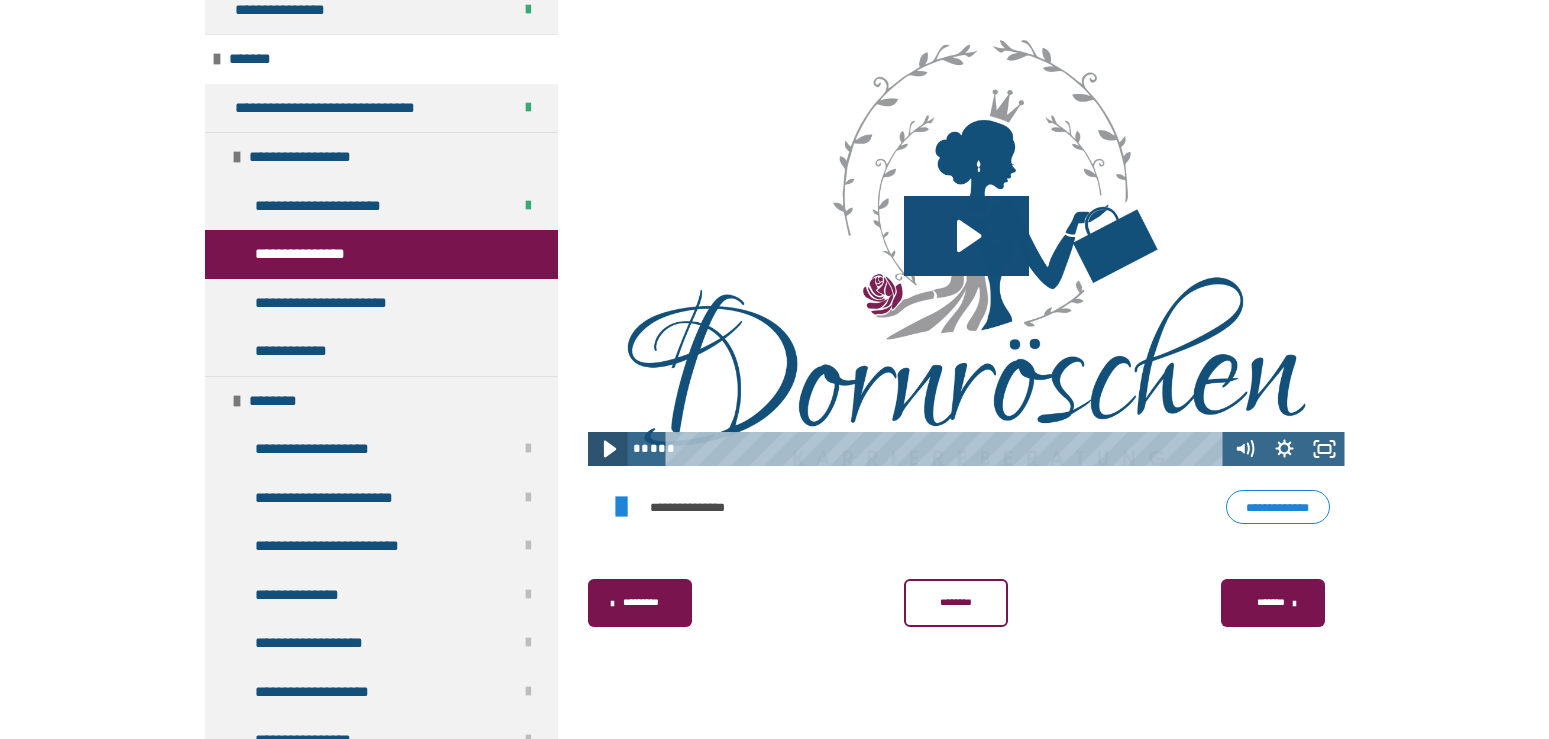 click 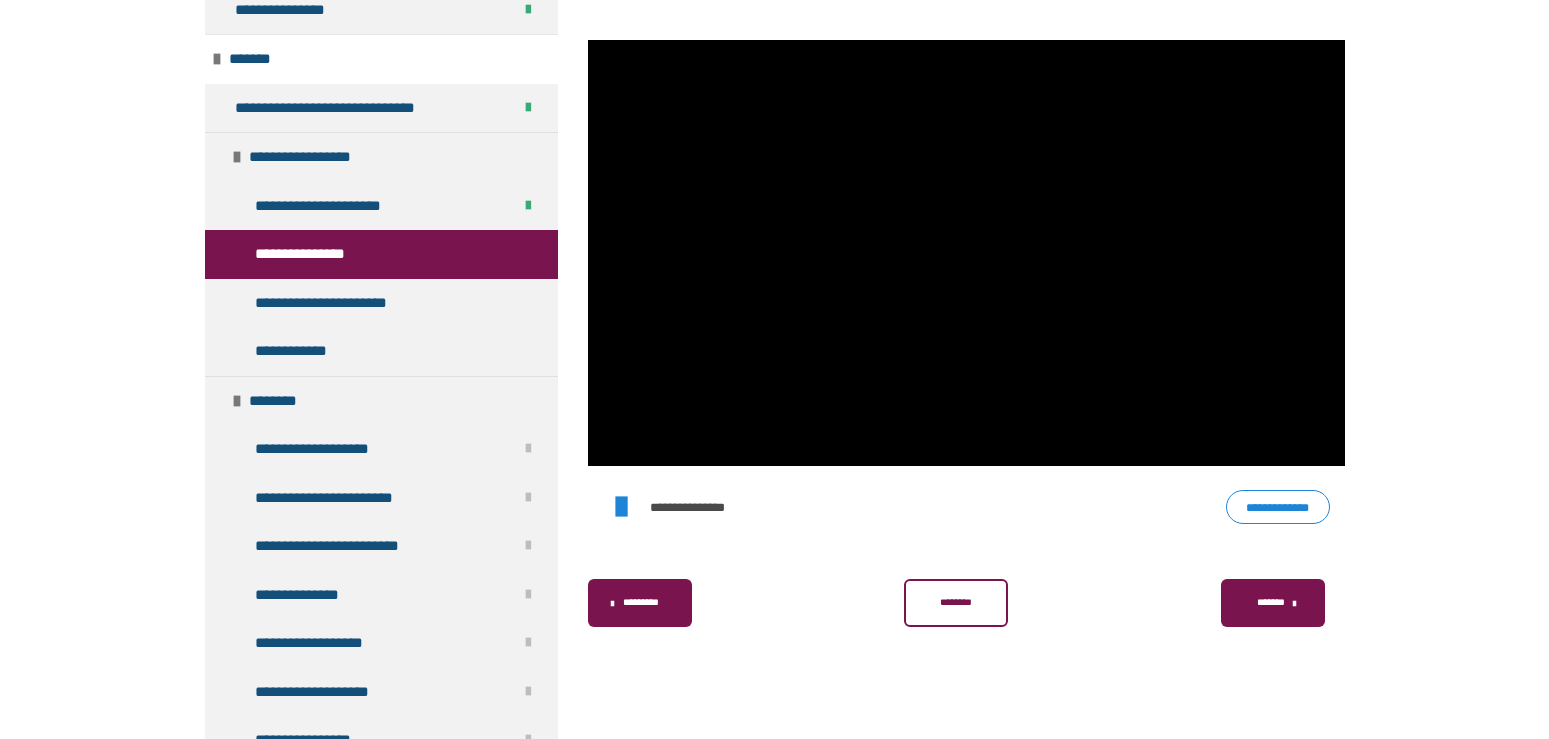 click at bounding box center [966, 253] 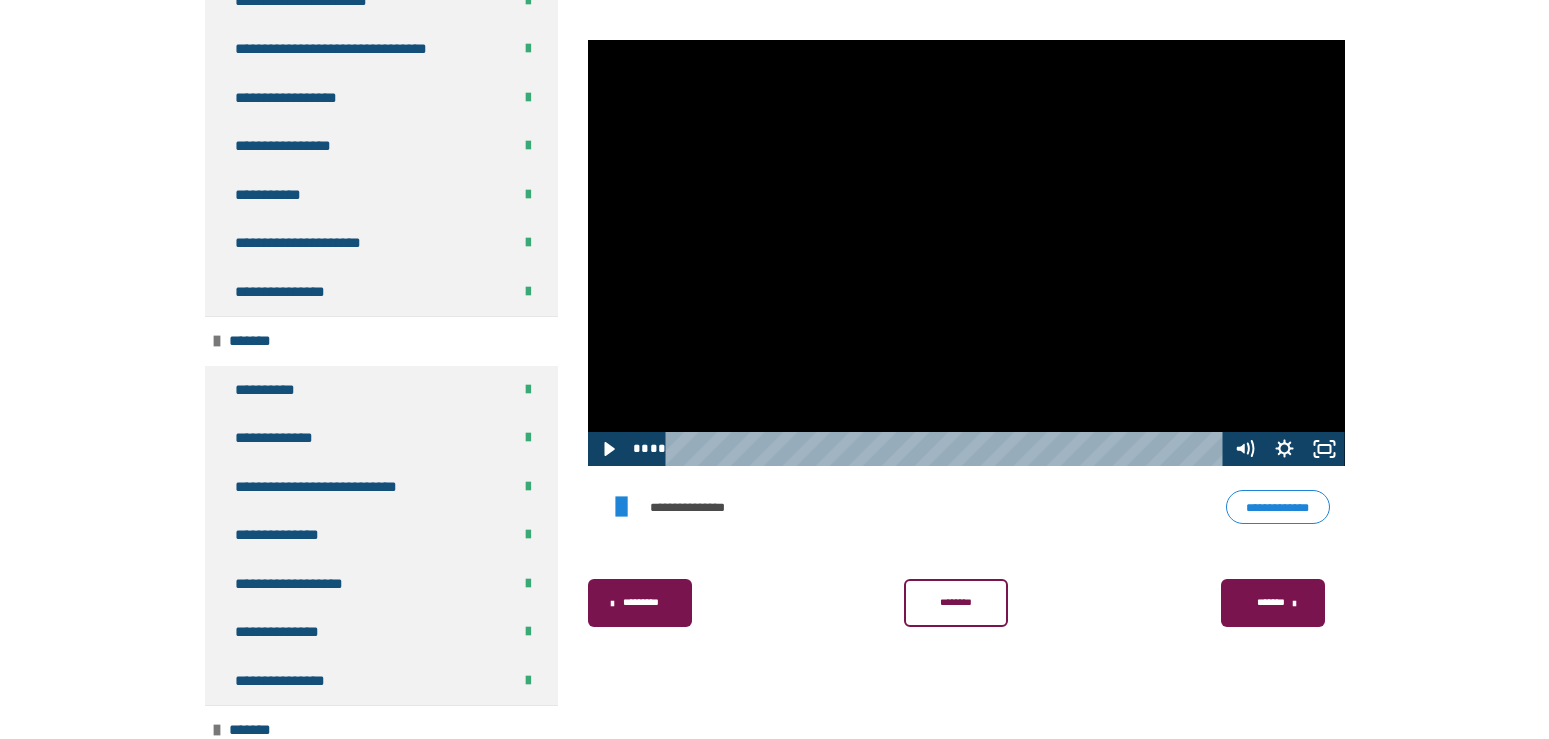 scroll, scrollTop: 706, scrollLeft: 0, axis: vertical 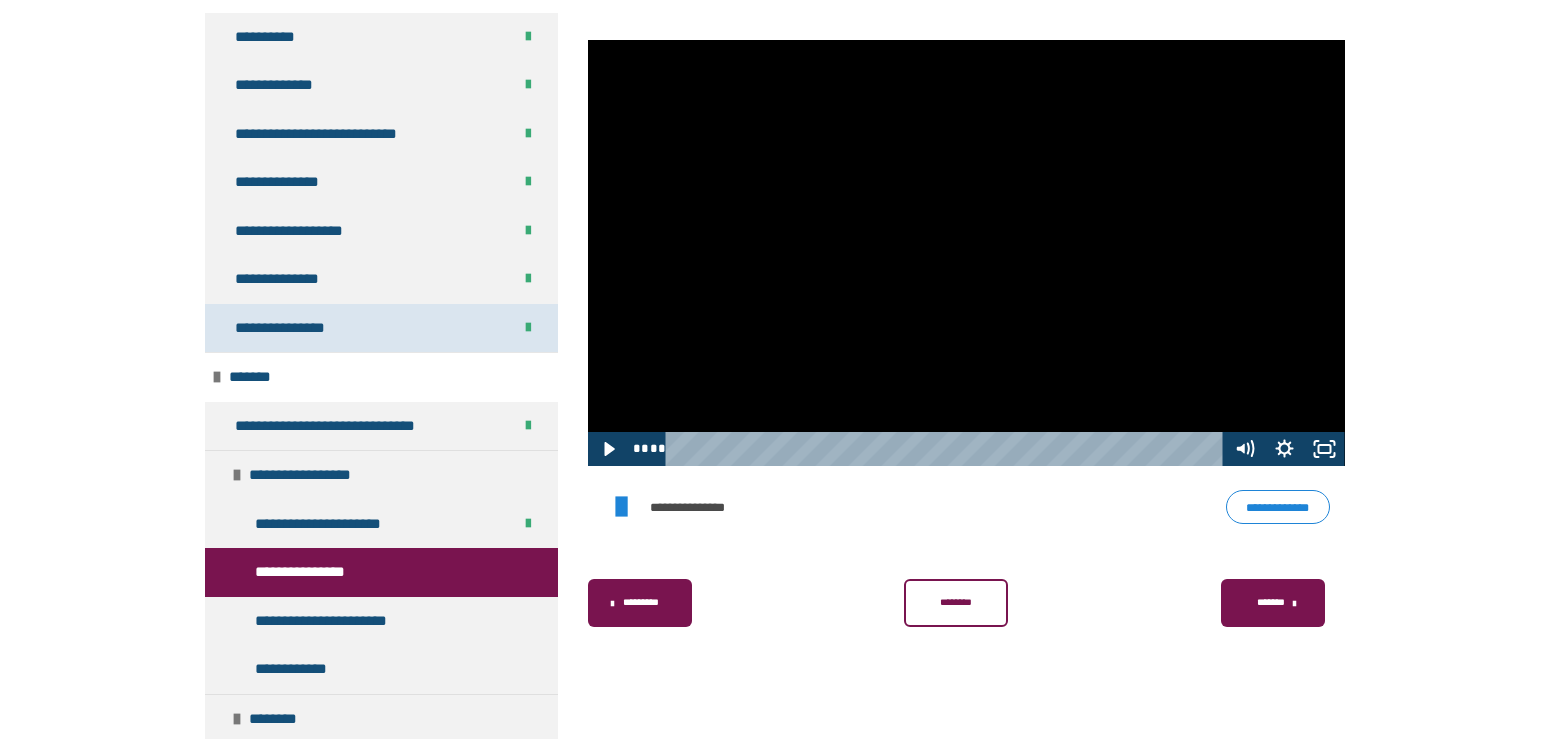 click on "**********" at bounding box center [381, 328] 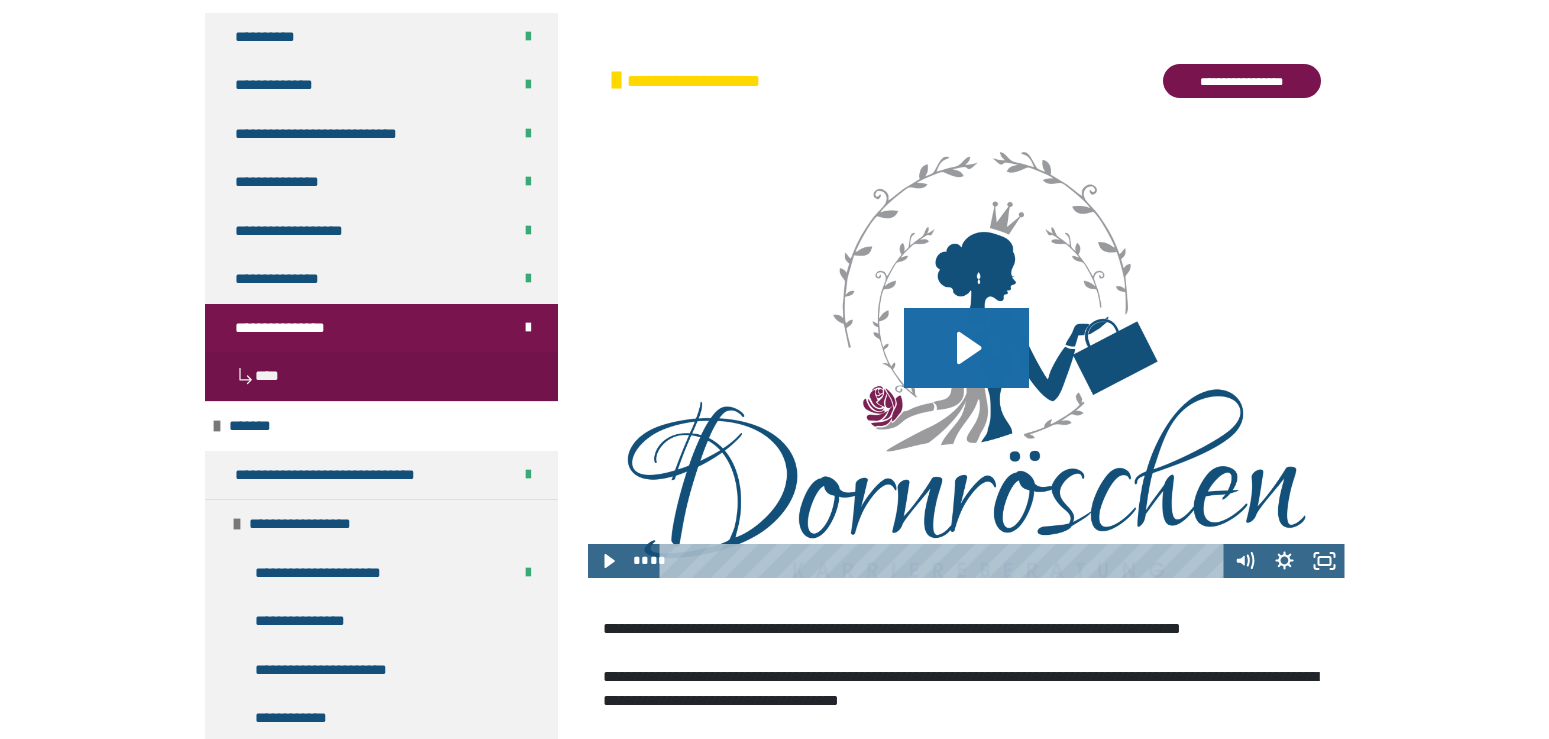 click 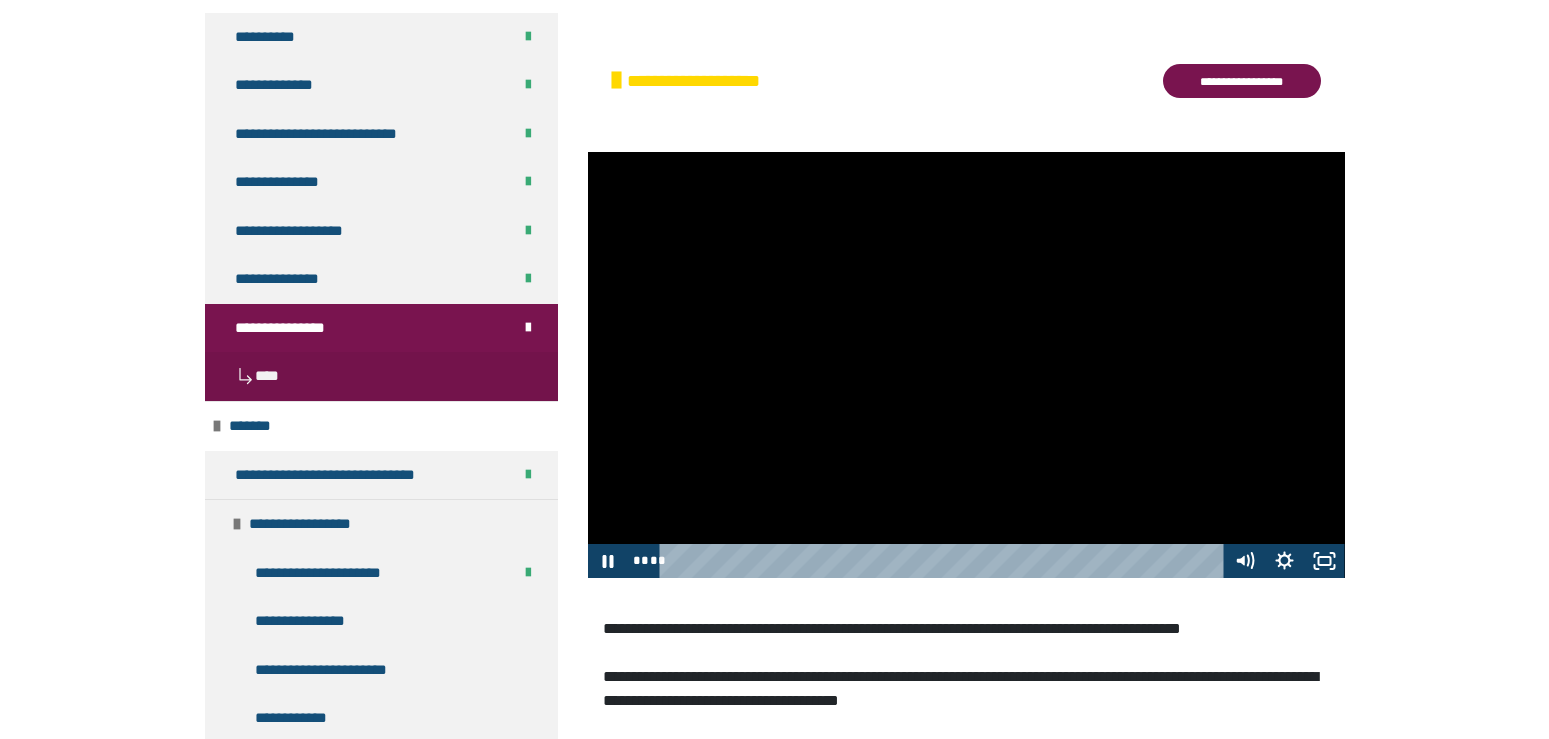 type 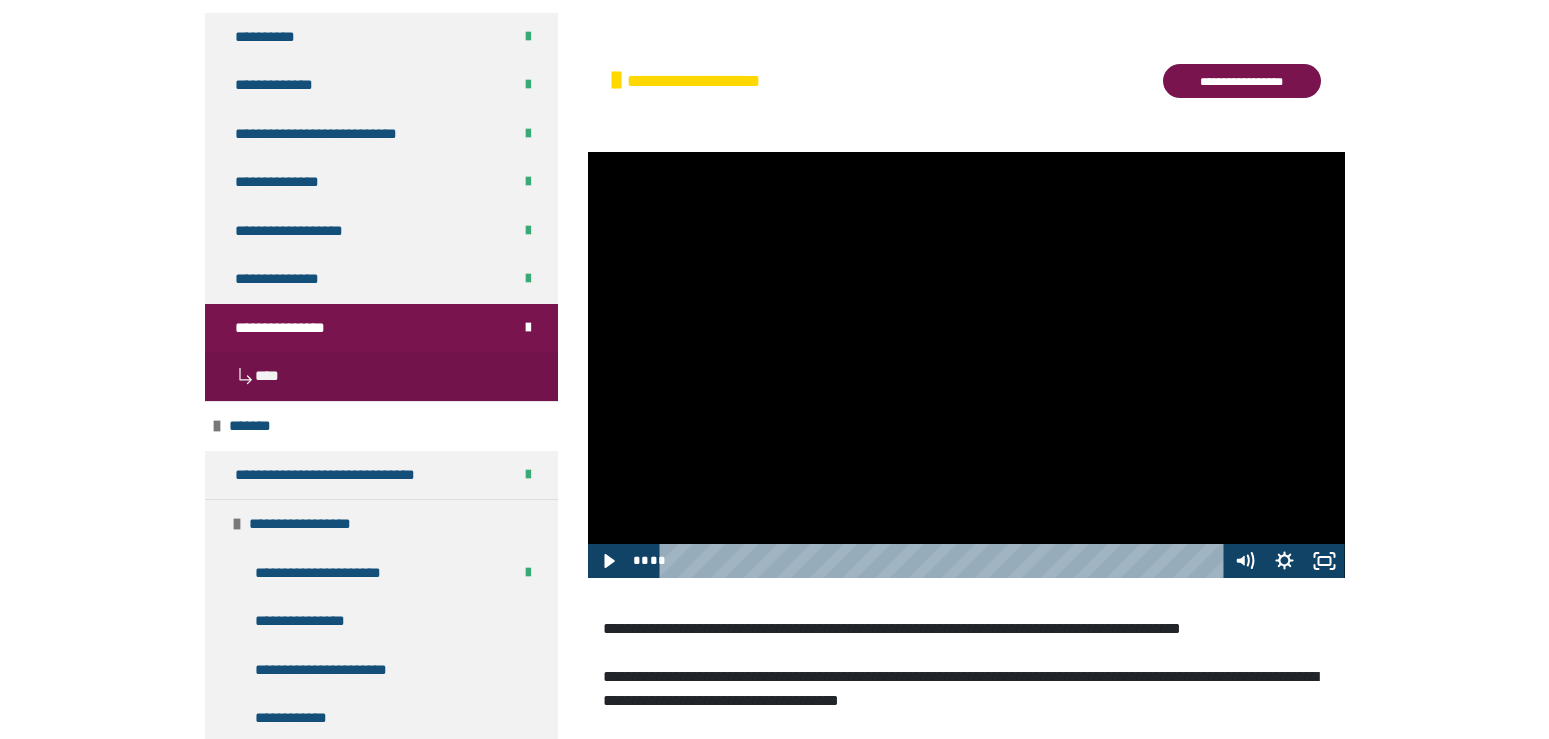 click at bounding box center [966, 365] 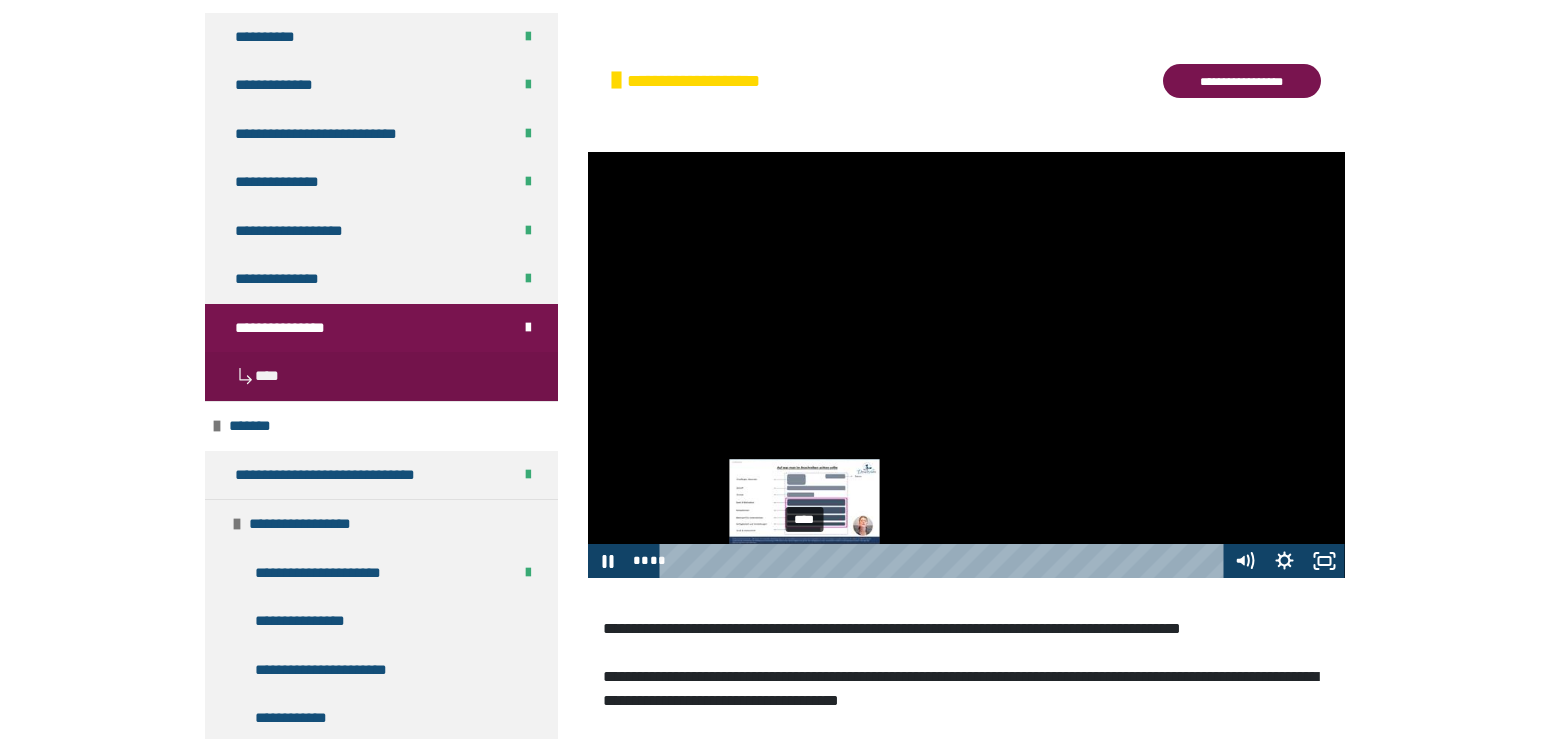 click at bounding box center [804, 560] 